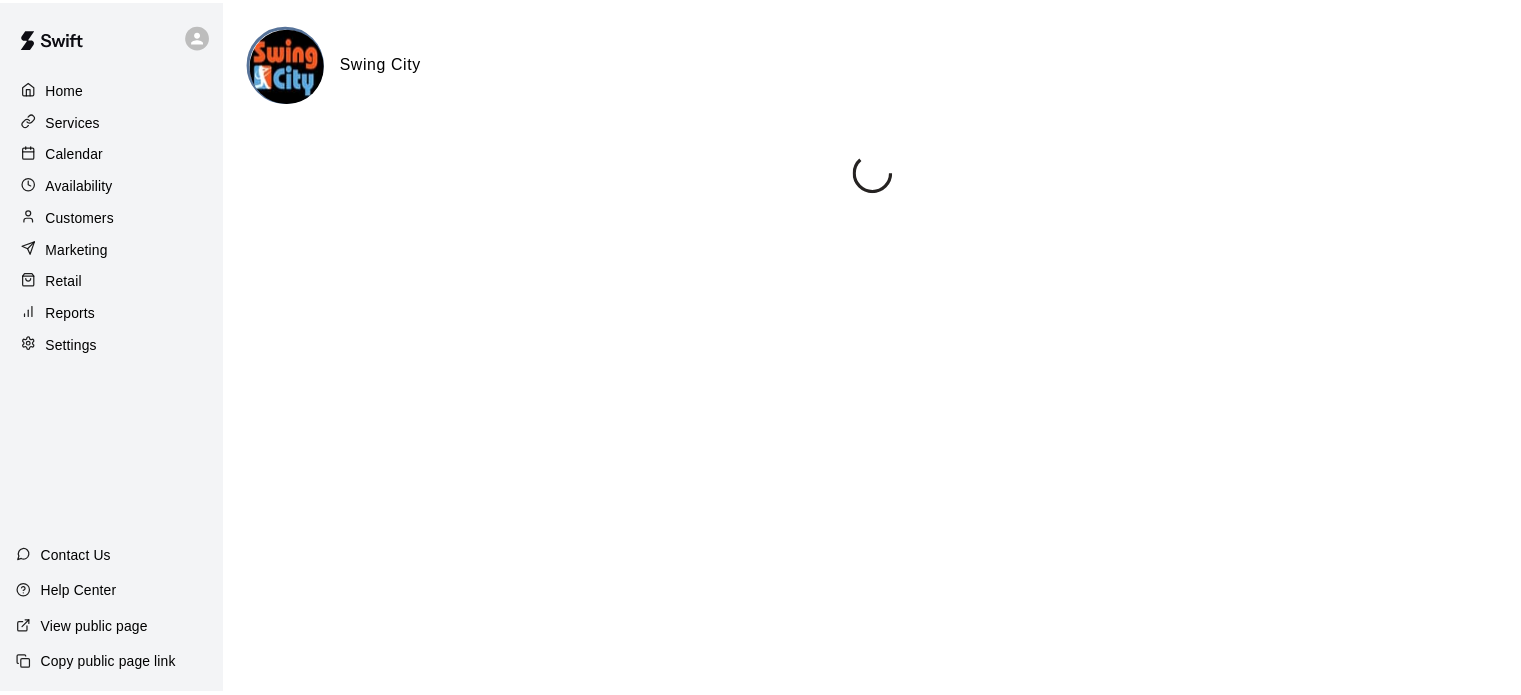 scroll, scrollTop: 0, scrollLeft: 0, axis: both 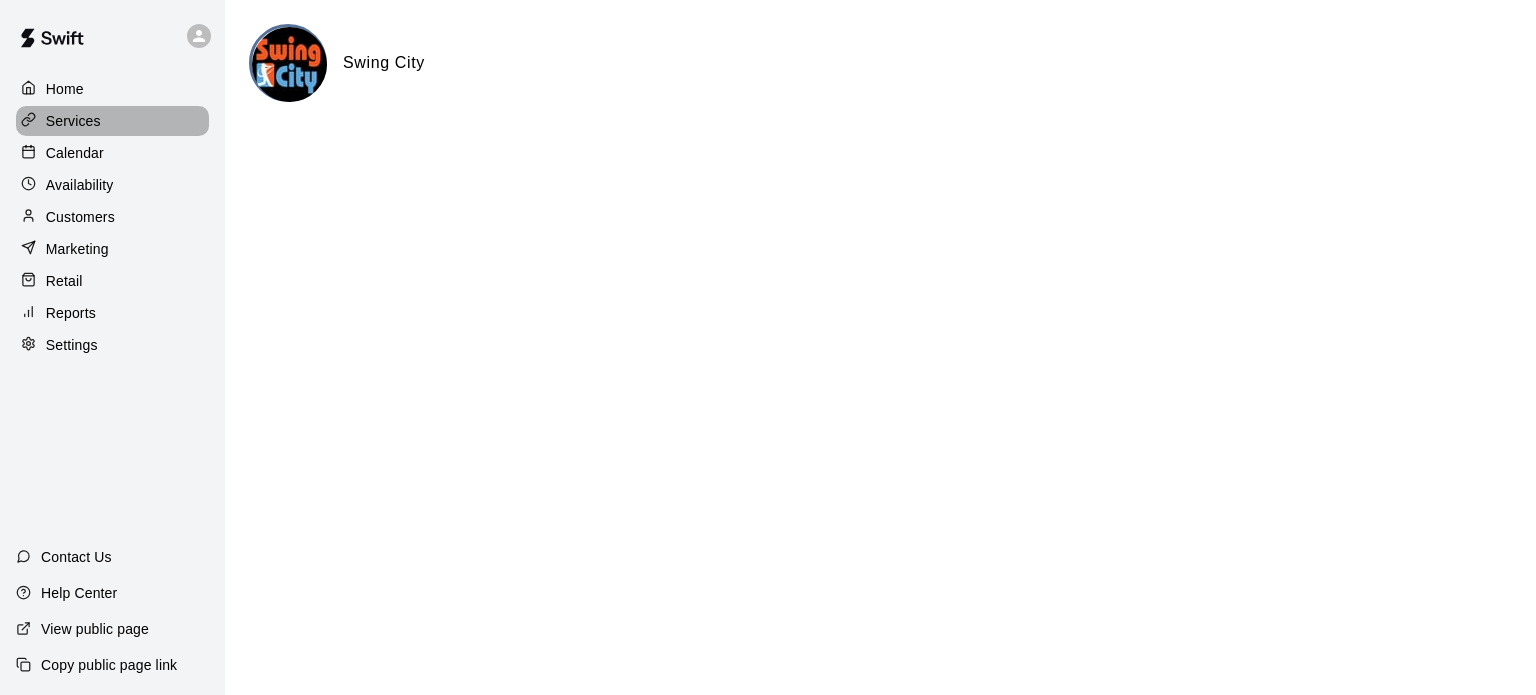click on "Services" at bounding box center [73, 121] 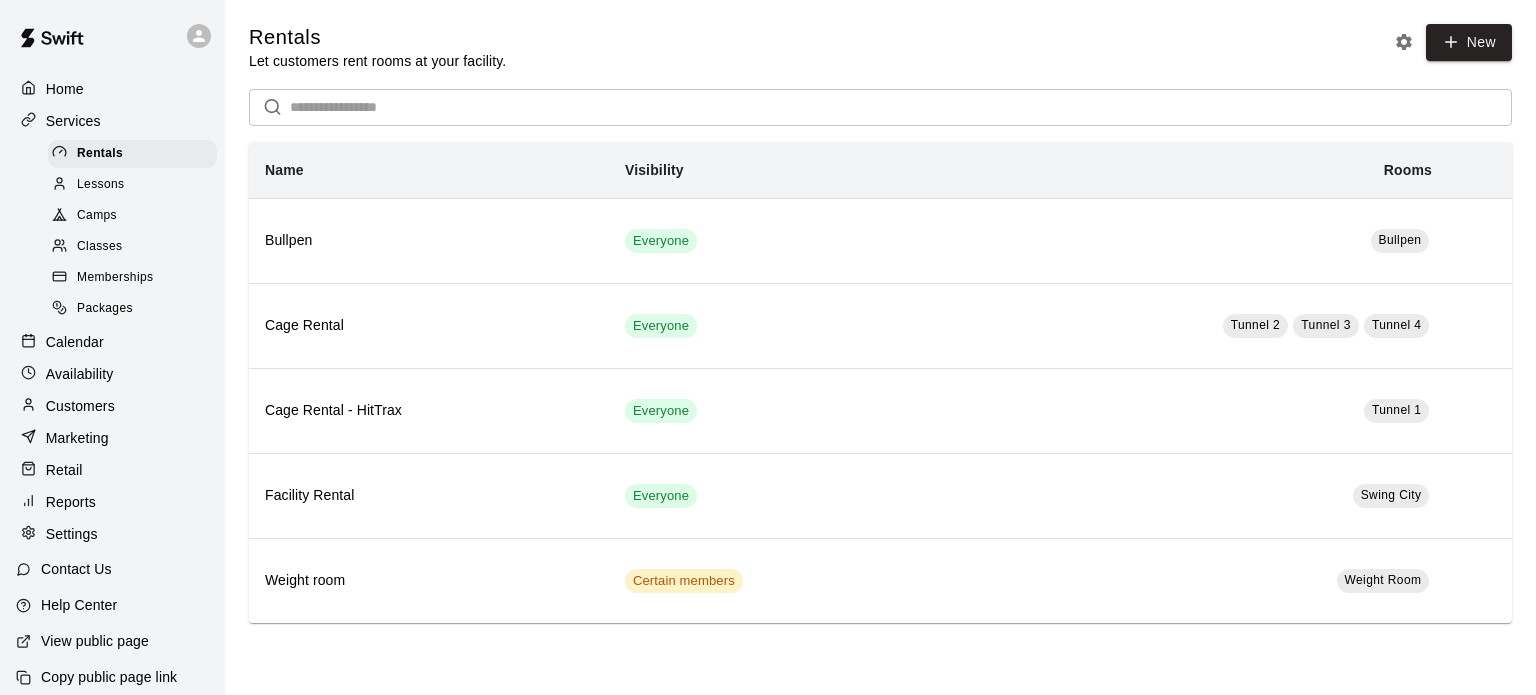 click on "Camps" at bounding box center (97, 216) 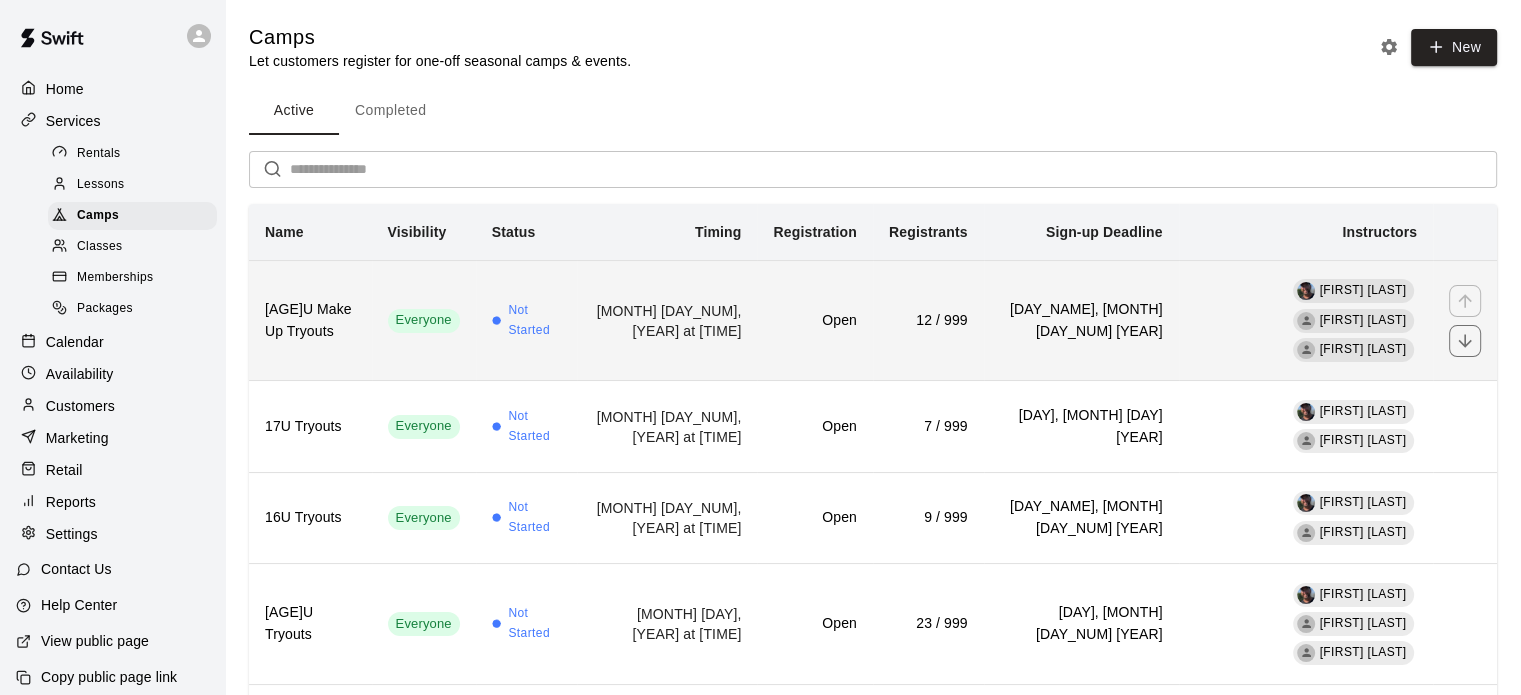 click on "[MONTH] [DAY_NUM], [YEAR] at [TIME]" at bounding box center (667, 320) 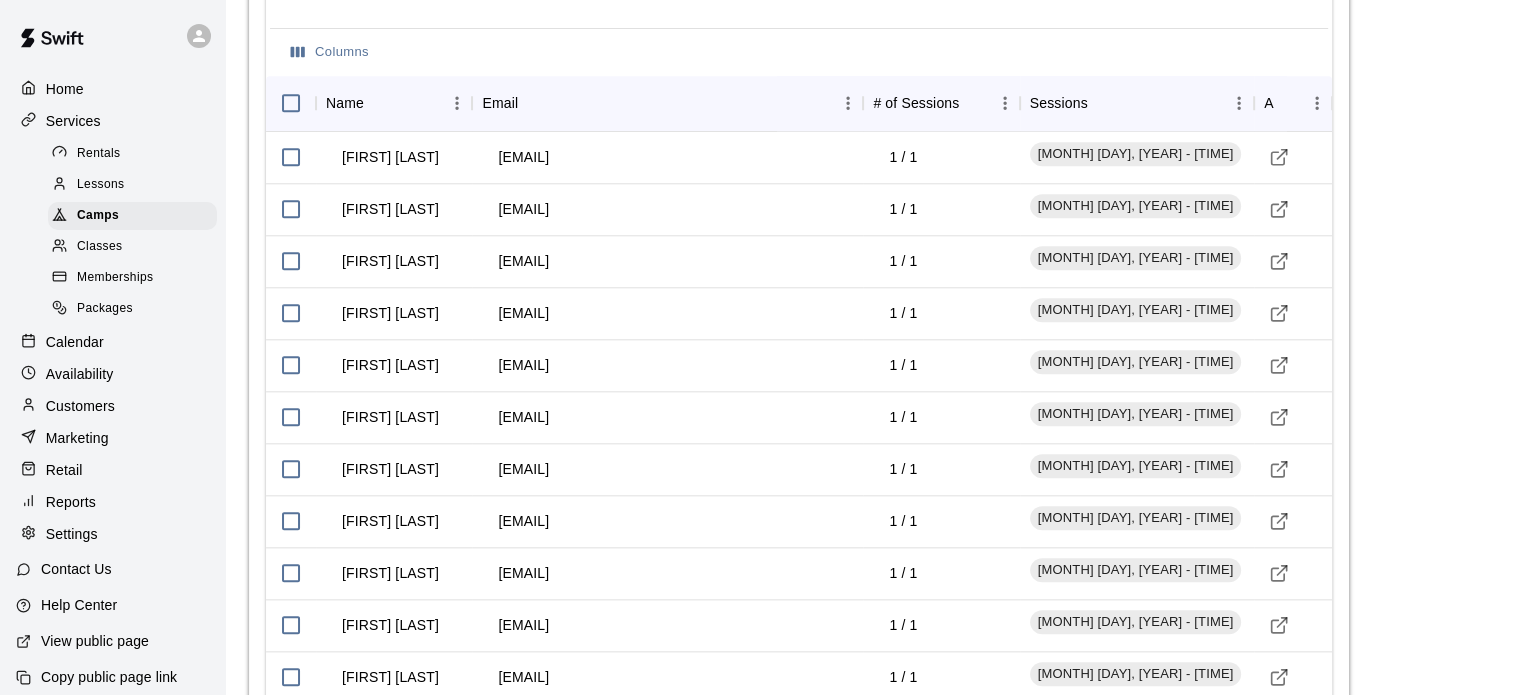 scroll, scrollTop: 2070, scrollLeft: 0, axis: vertical 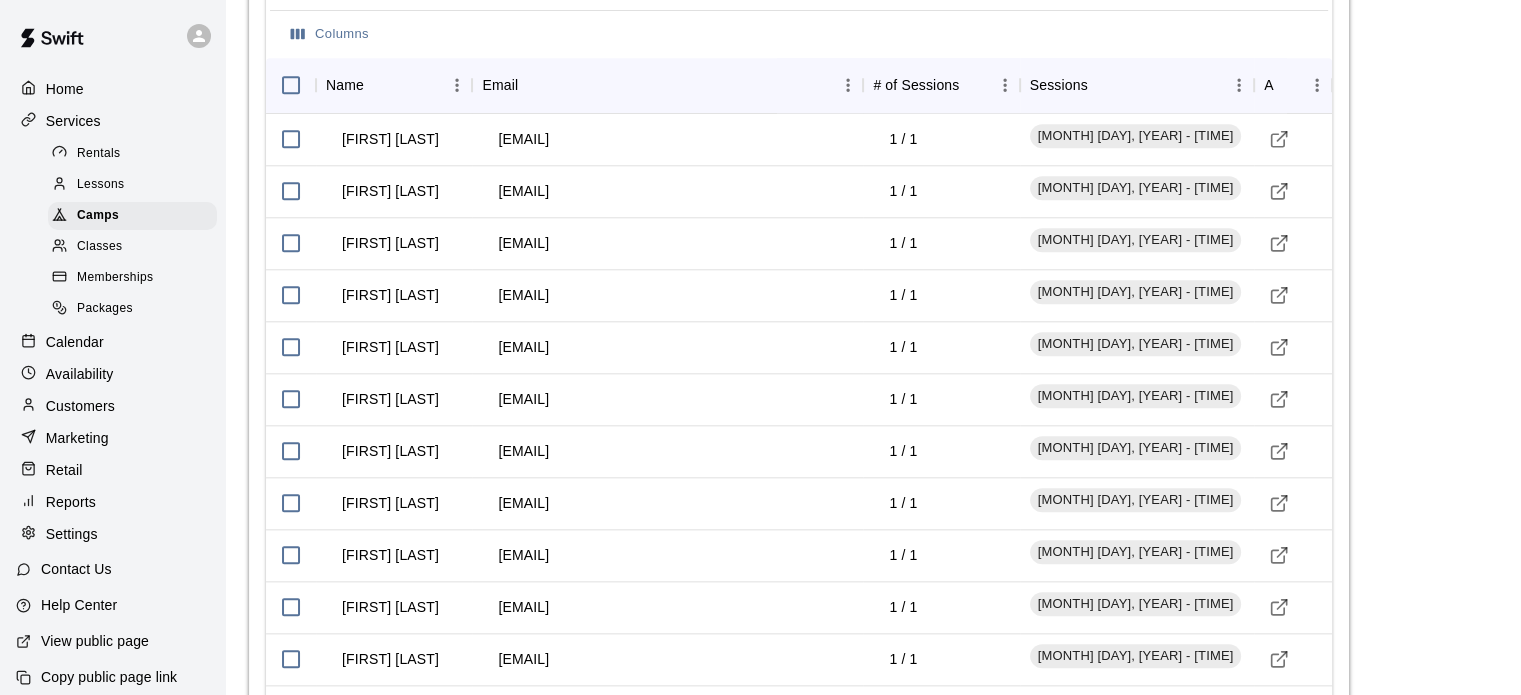 click on "Calendar" at bounding box center [75, 342] 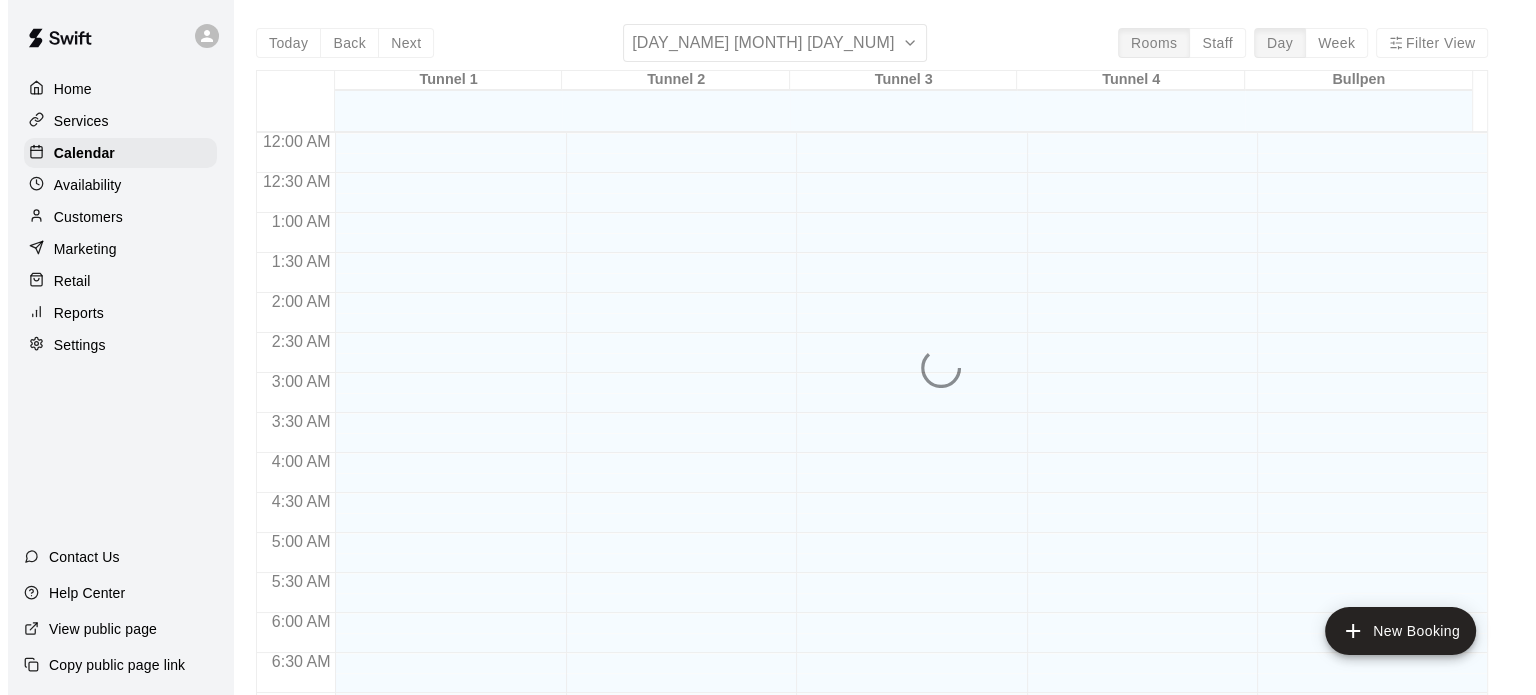 scroll, scrollTop: 1273, scrollLeft: 0, axis: vertical 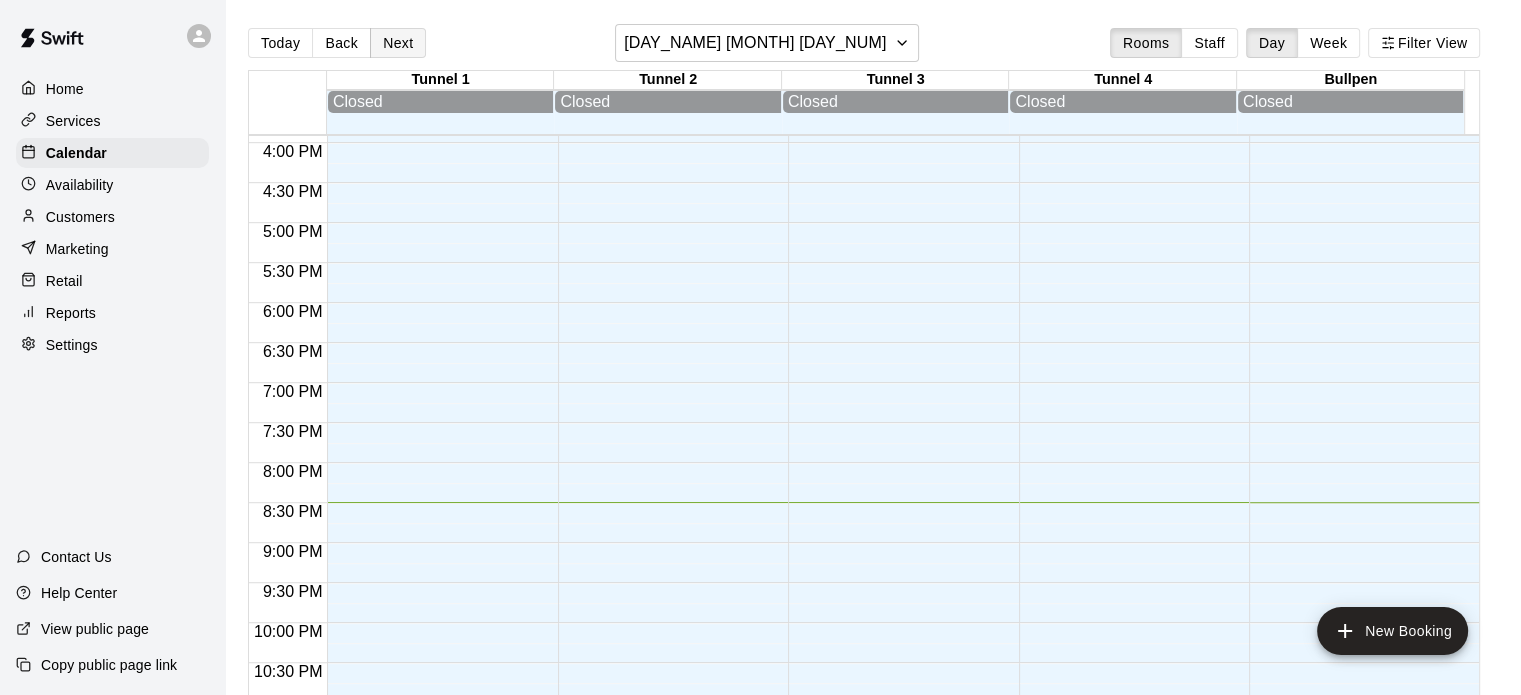 click on "Next" at bounding box center (398, 43) 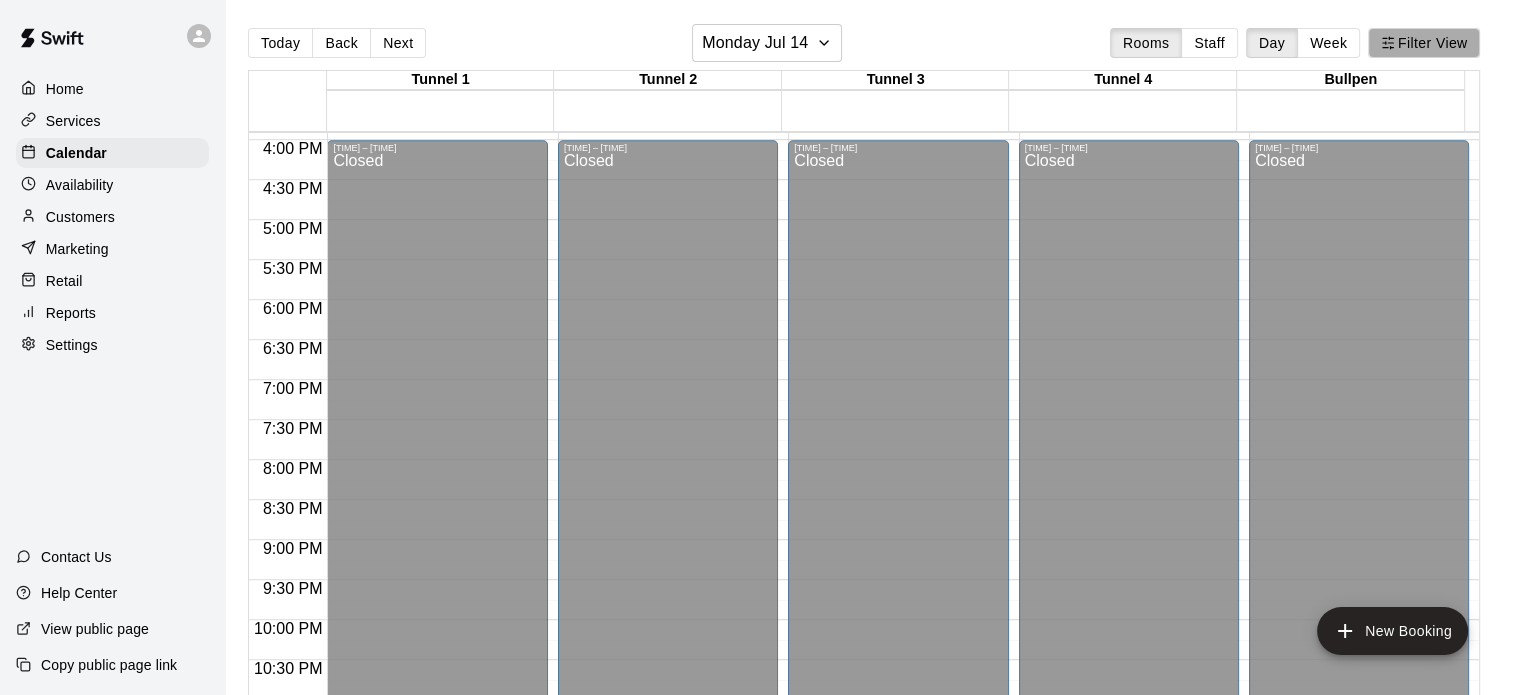 click on "Filter View" at bounding box center (1424, 43) 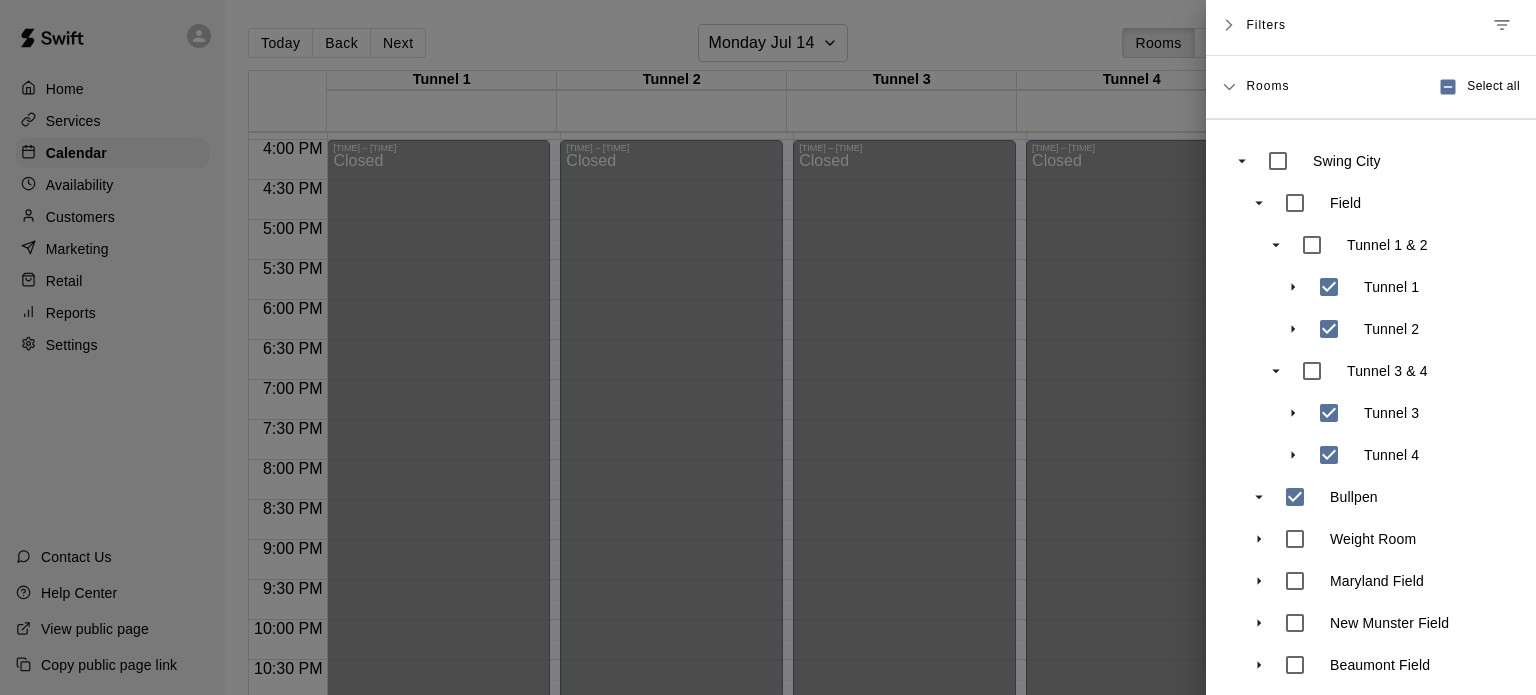 scroll, scrollTop: 232, scrollLeft: 0, axis: vertical 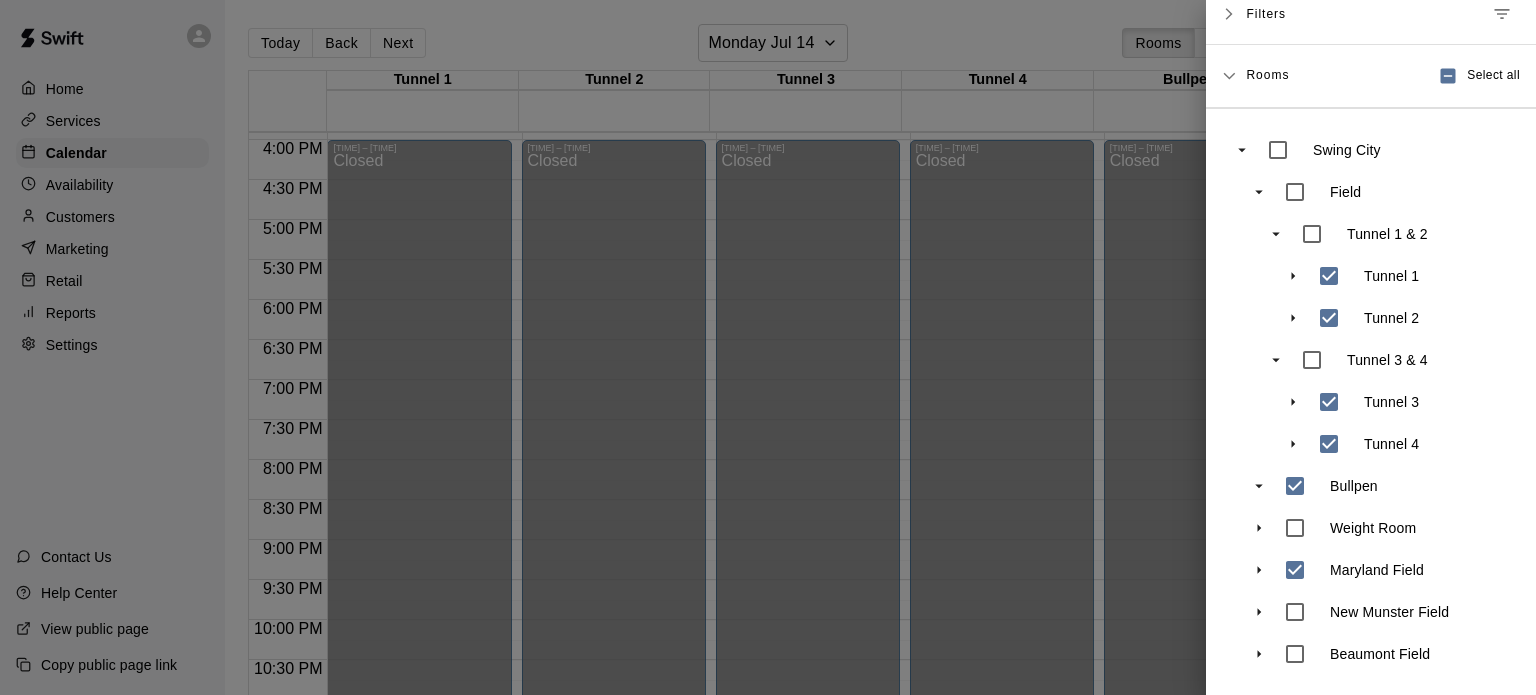 click at bounding box center [768, 347] 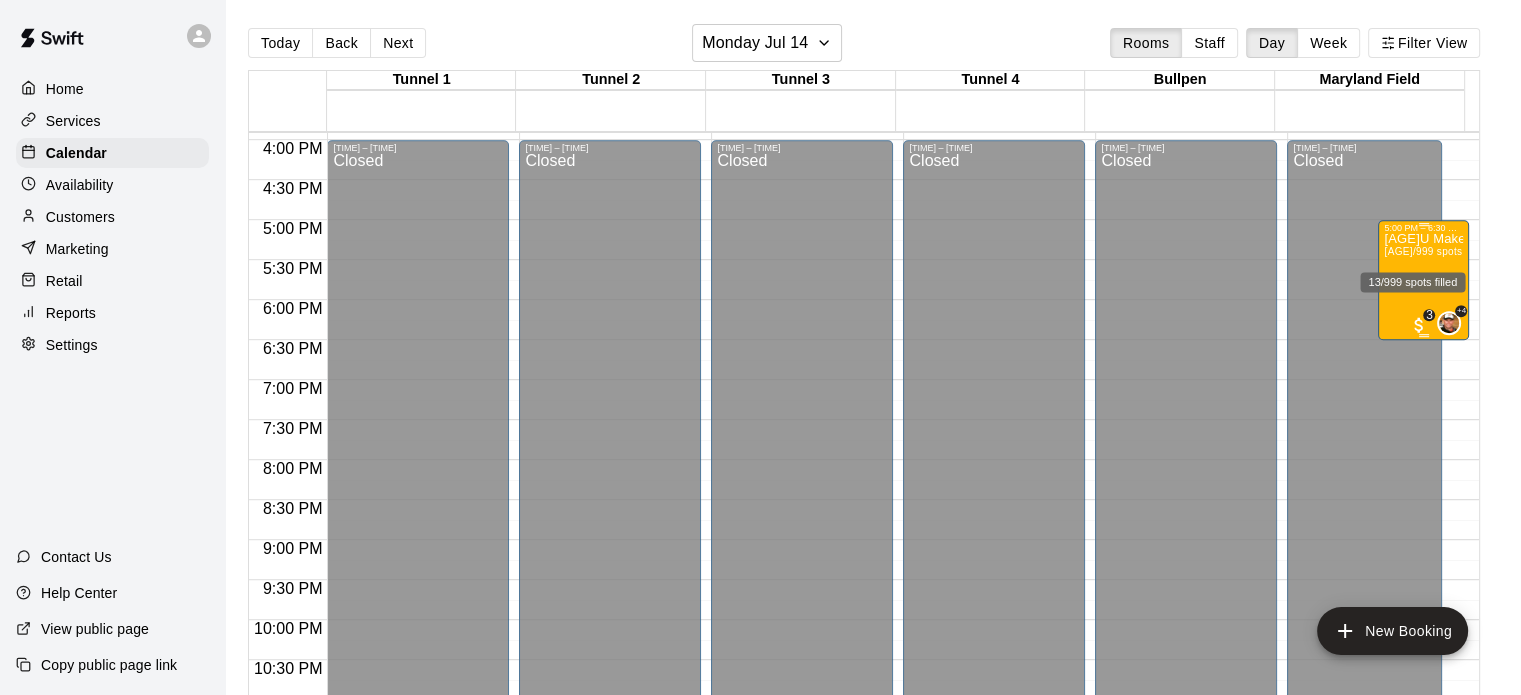 click on "13/999 spots filled" at bounding box center [1412, 276] 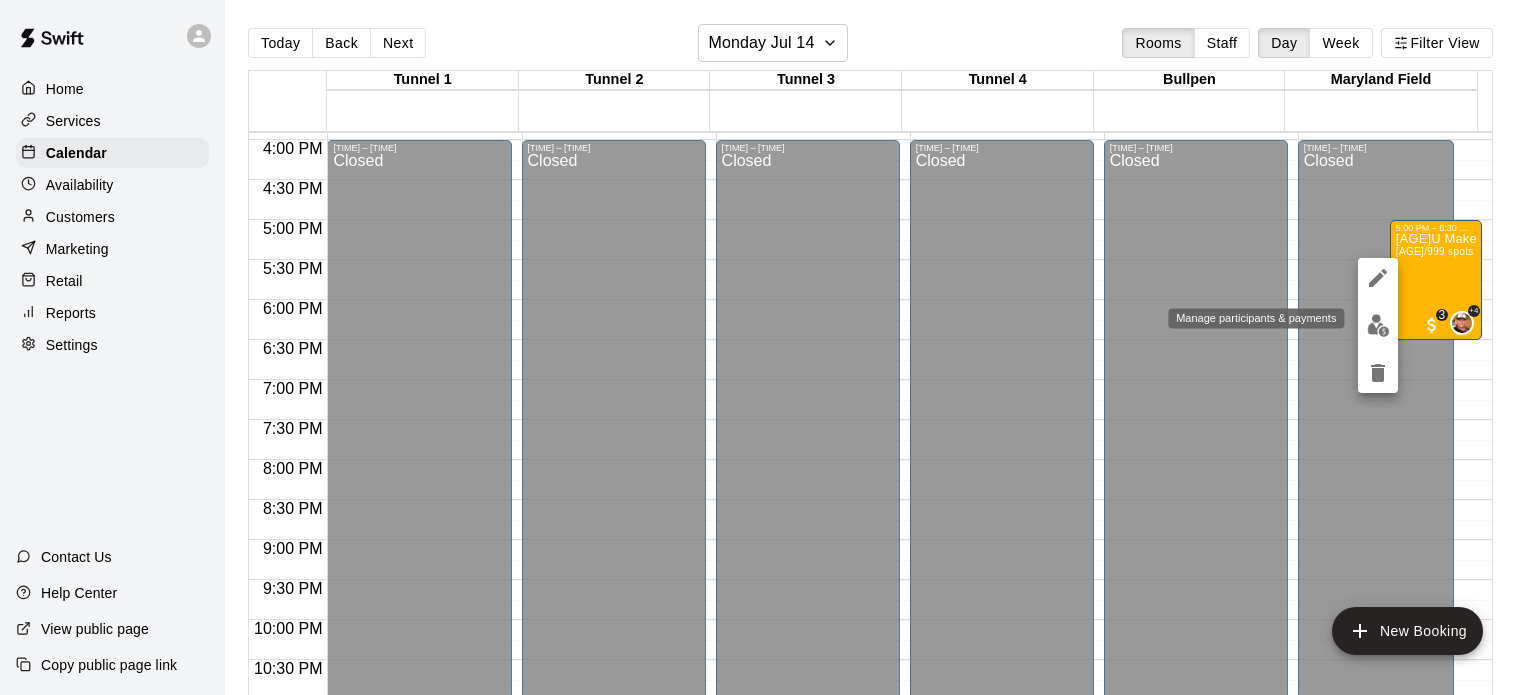 click at bounding box center (1378, 325) 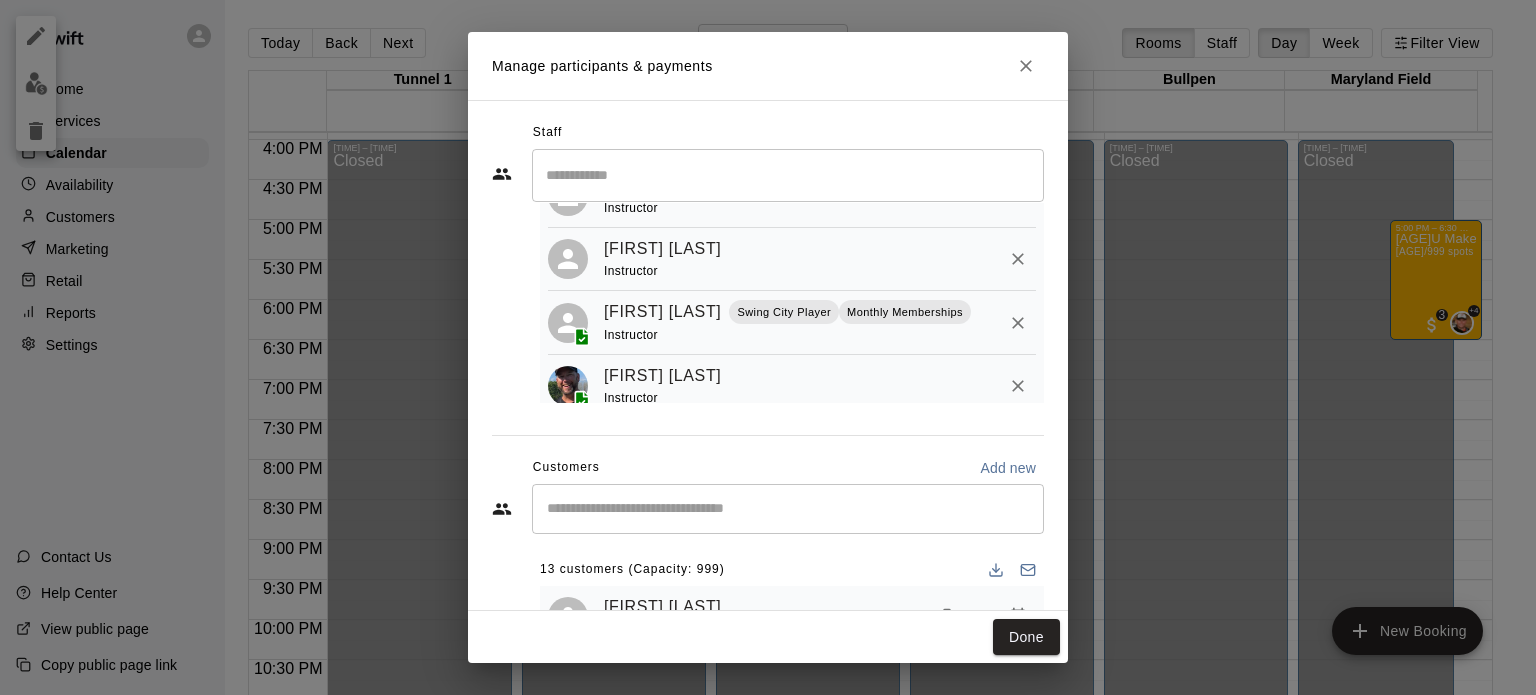 scroll, scrollTop: 148, scrollLeft: 0, axis: vertical 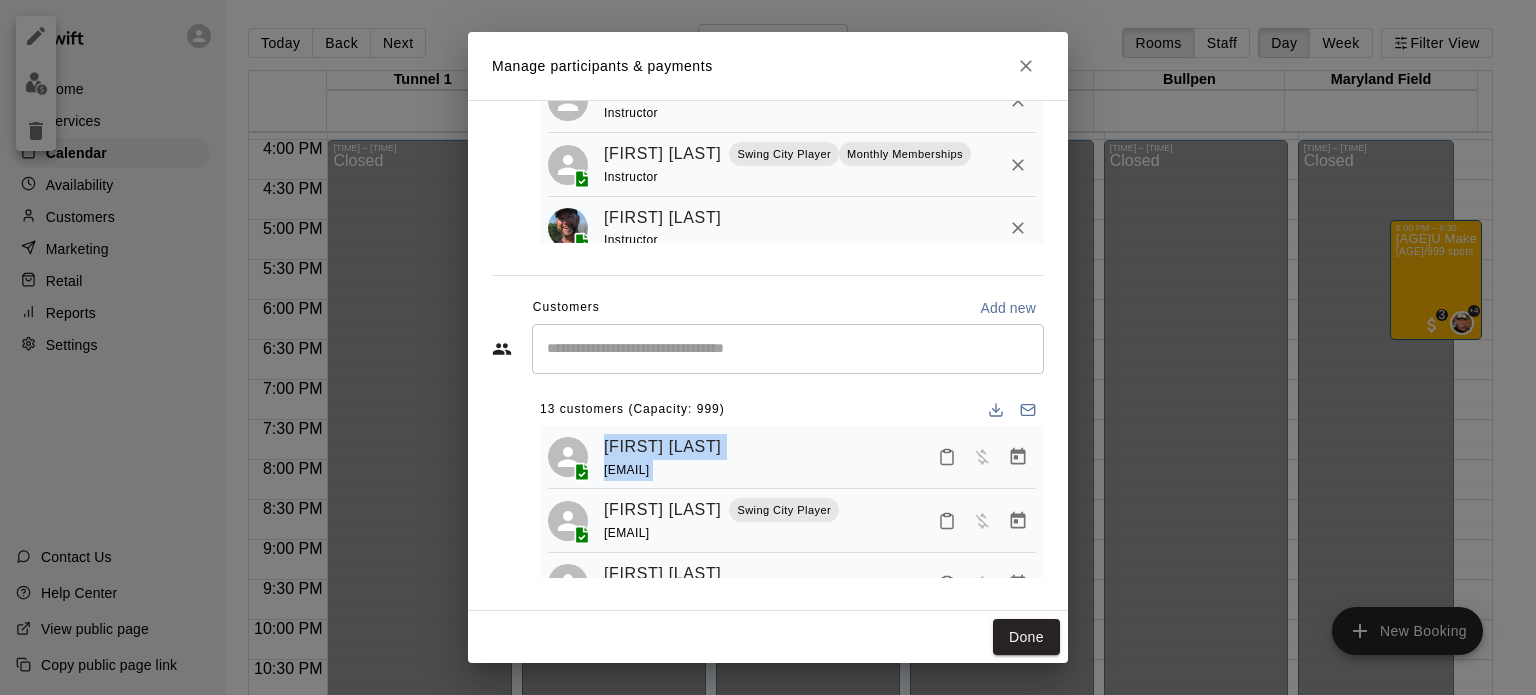 drag, startPoint x: 506, startPoint y: 459, endPoint x: 524, endPoint y: 549, distance: 91.78235 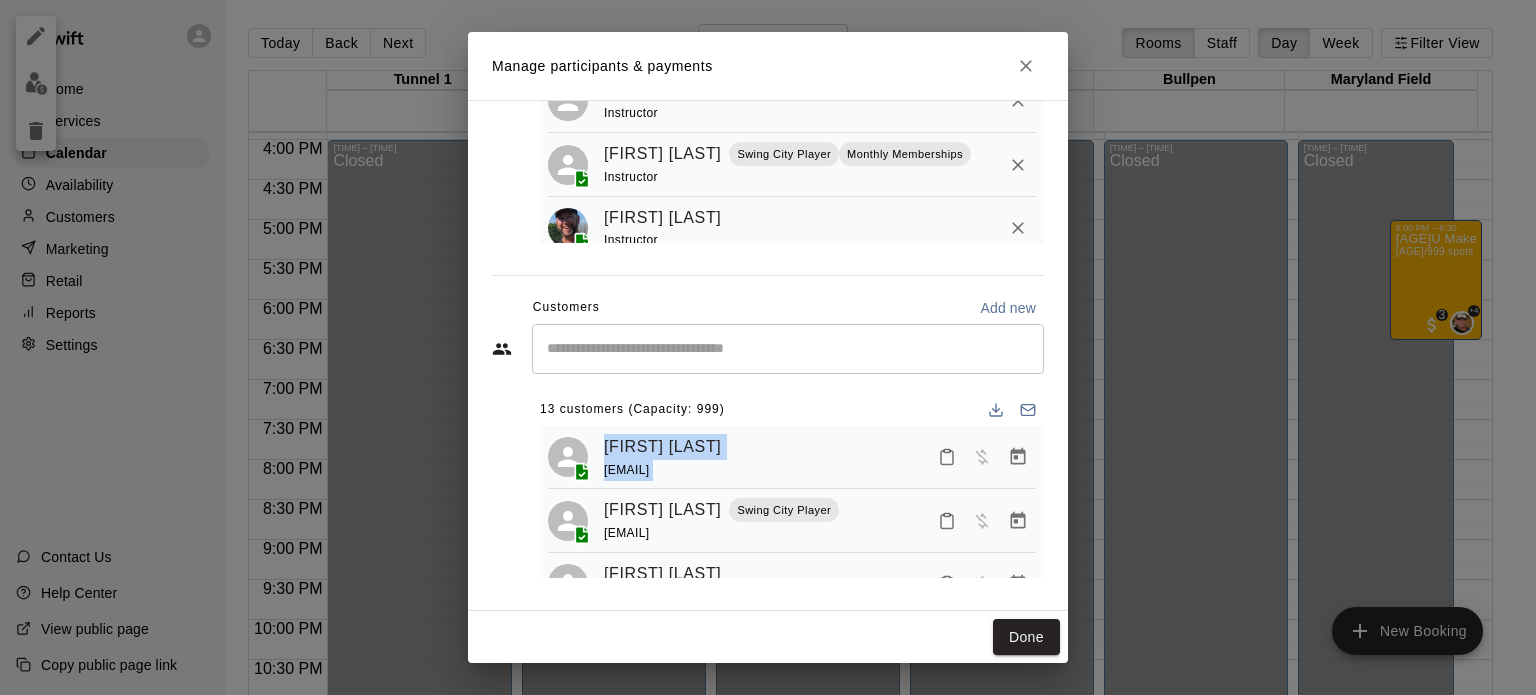 click on "​ 13   customers (Capacity: 999) [FIRST] [LAST] [EMAIL] [FIRST] [LAST] Swing City Player [EMAIL] [FIRST] [LAST]  [EMAIL] [FIRST] [LAST] [EMAIL] [FIRST] [LAST] [EMAIL] [FIRST] [LAST] [EMAIL] [FIRST] [LAST] [EMAIL] [FIRST] [LAST] [EMAIL] [FIRST] [LAST] [EMAIL] [FIRST] [LAST] [EMAIL] [FIRST] [LAST] [EMAIL] [FIRST] [LAST] [EMAIL] [FIRST] [LAST] [EMAIL]" at bounding box center [768, 451] 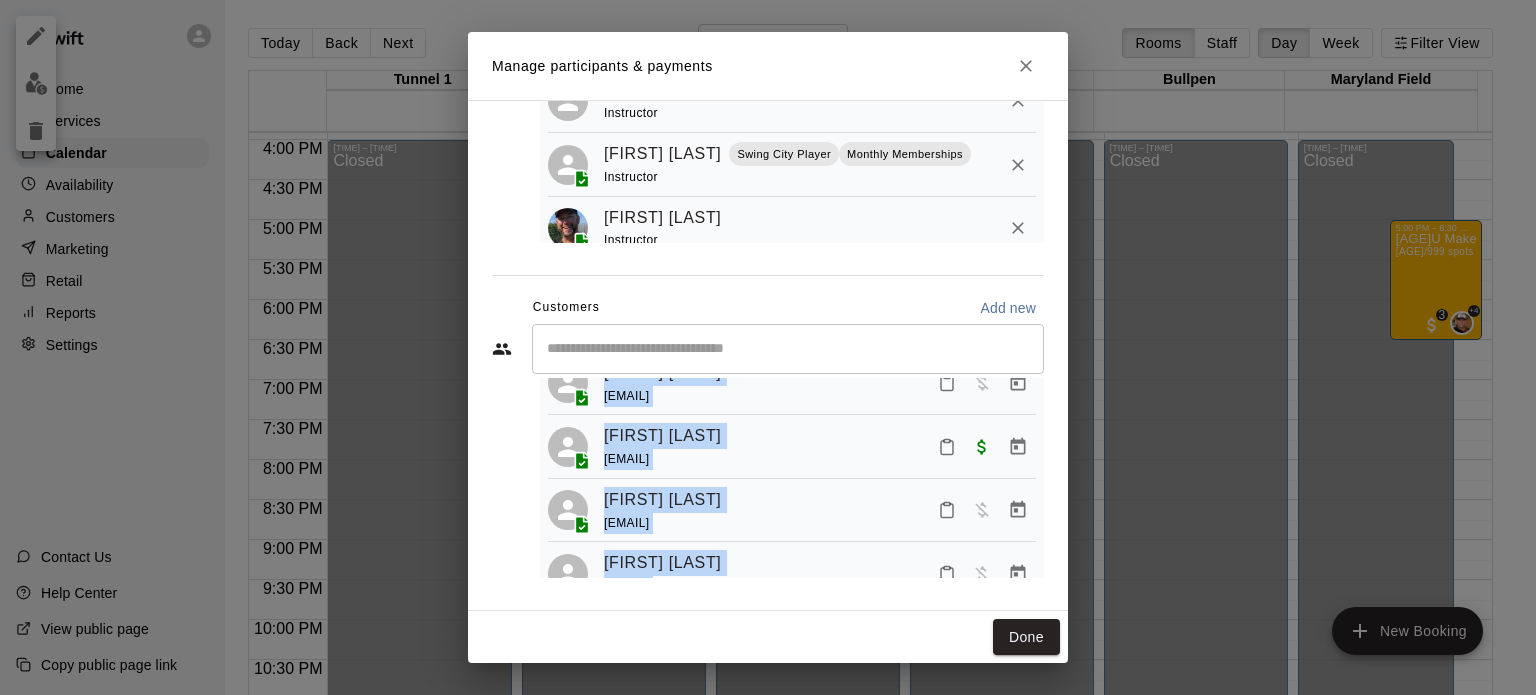 scroll, scrollTop: 595, scrollLeft: 0, axis: vertical 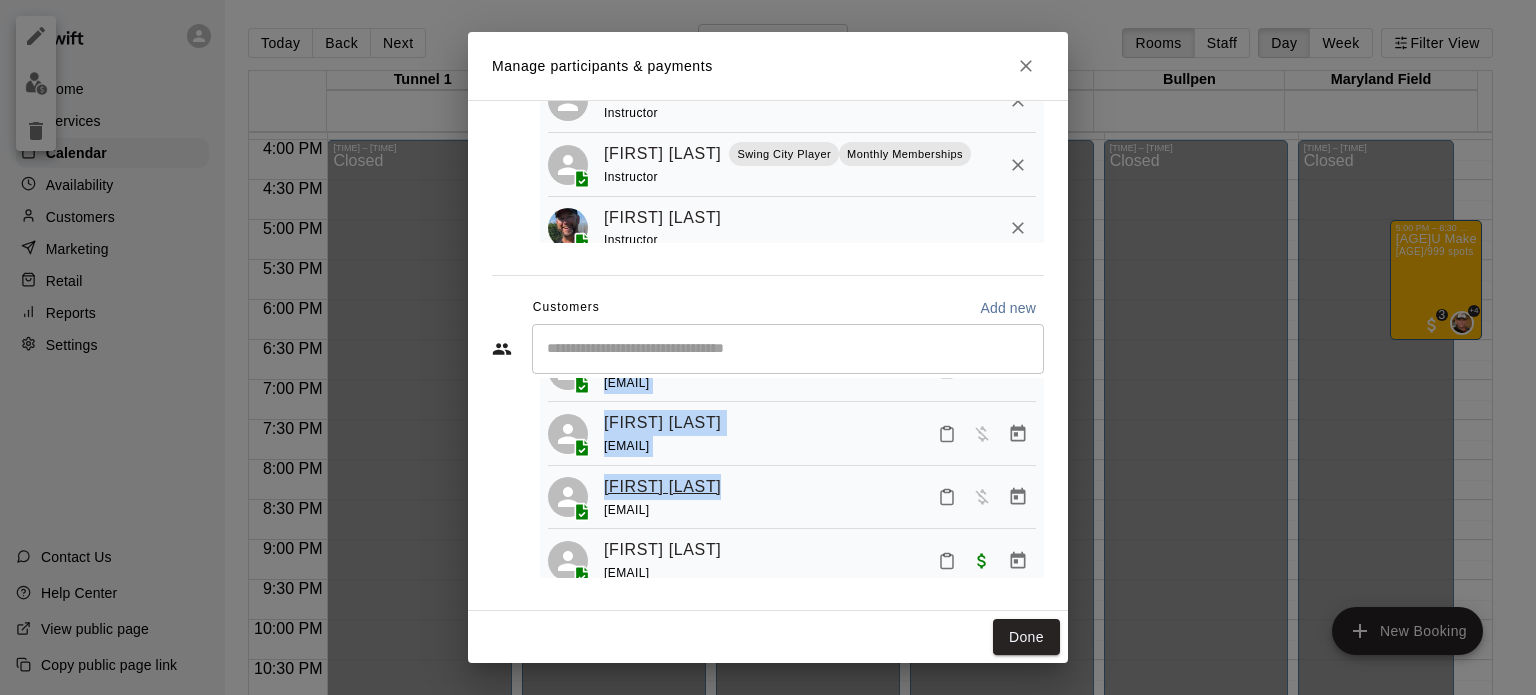 drag, startPoint x: 495, startPoint y: 469, endPoint x: 732, endPoint y: 513, distance: 241.04979 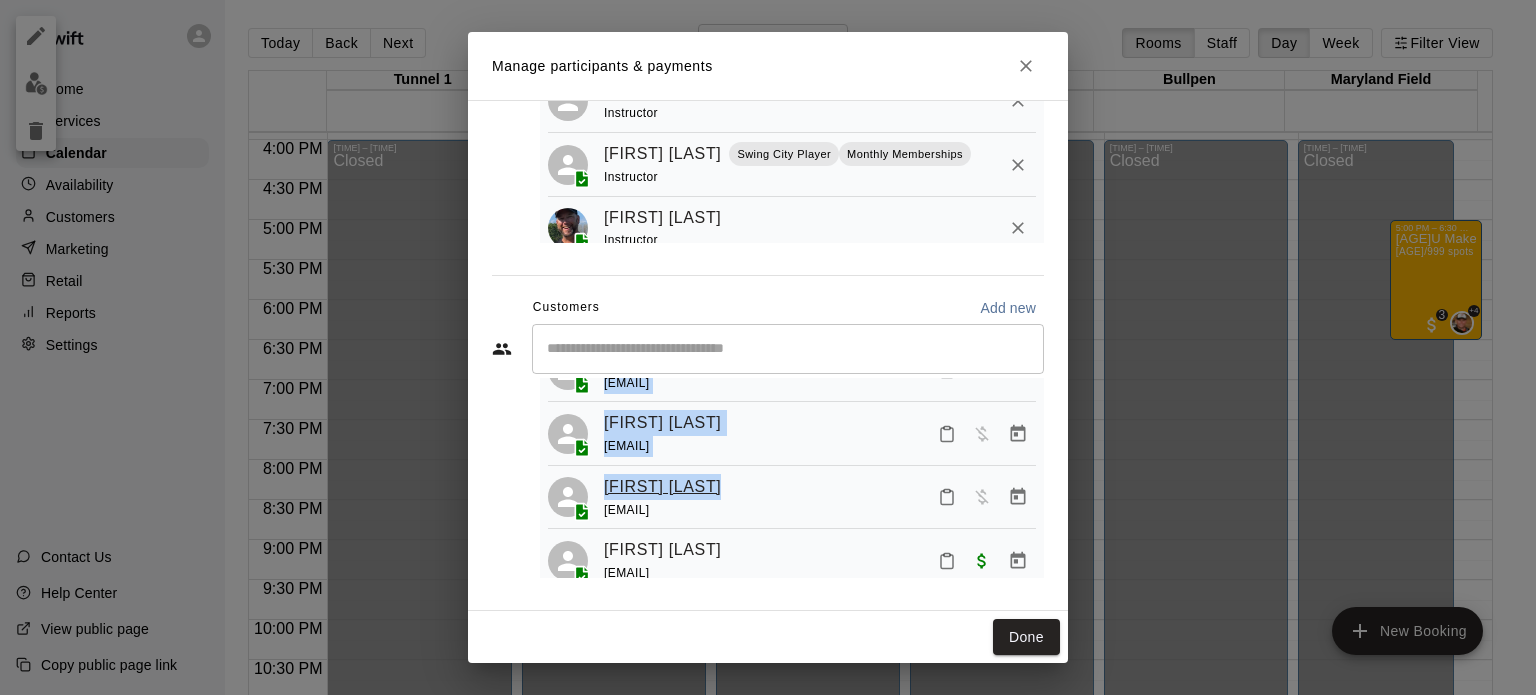 click on "​ 13   customers (Capacity: 999) [FIRST] [LAST] [EMAIL] [FIRST] [LAST] Swing City Player [EMAIL] [FIRST] [LAST]  [EMAIL] [FIRST] [LAST] [EMAIL] [FIRST] [LAST] [EMAIL] [FIRST] [LAST] [EMAIL] [FIRST] [LAST] [EMAIL] [FIRST] [LAST] [EMAIL] [FIRST] [LAST] [EMAIL] [FIRST] [LAST] [EMAIL] [FIRST] [LAST] [EMAIL] [FIRST] [LAST] [EMAIL] [FIRST] [LAST] [EMAIL]" at bounding box center [768, 451] 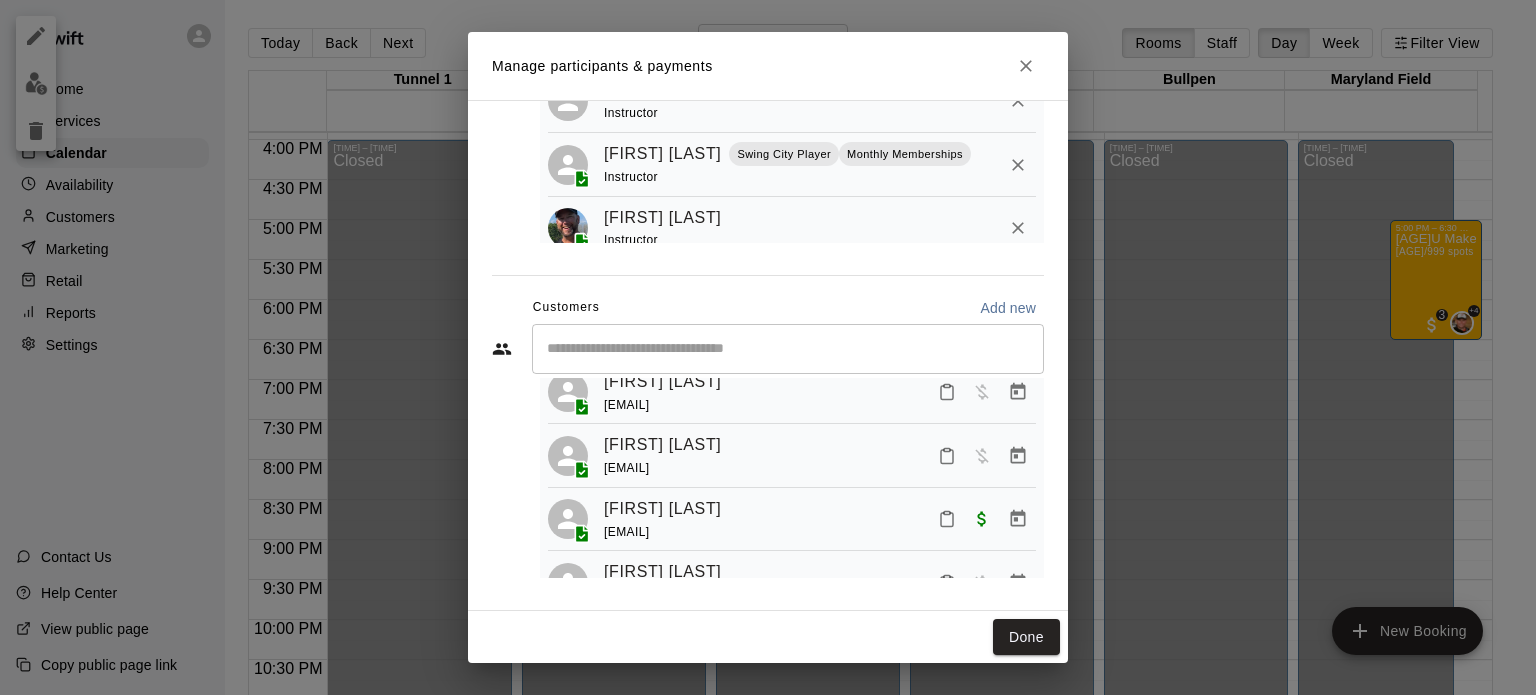 scroll, scrollTop: 215, scrollLeft: 0, axis: vertical 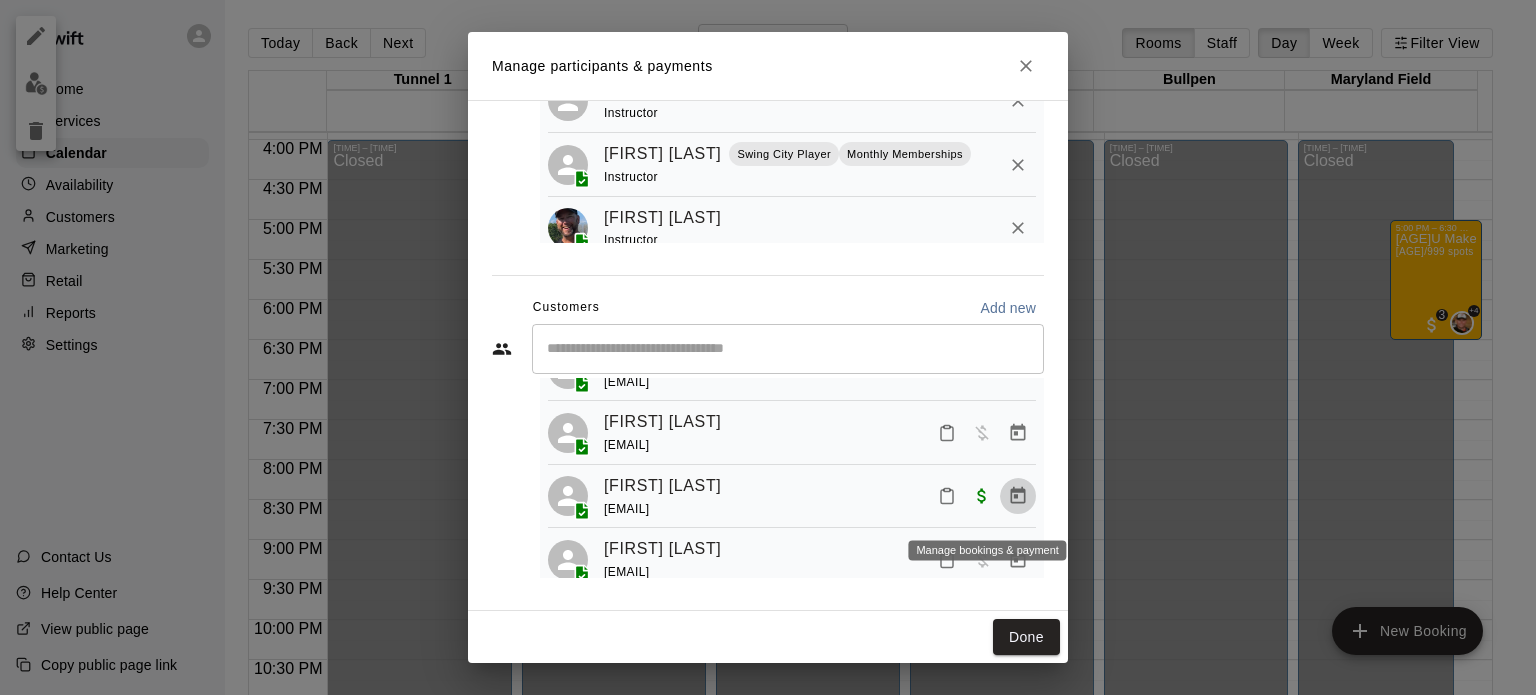 click 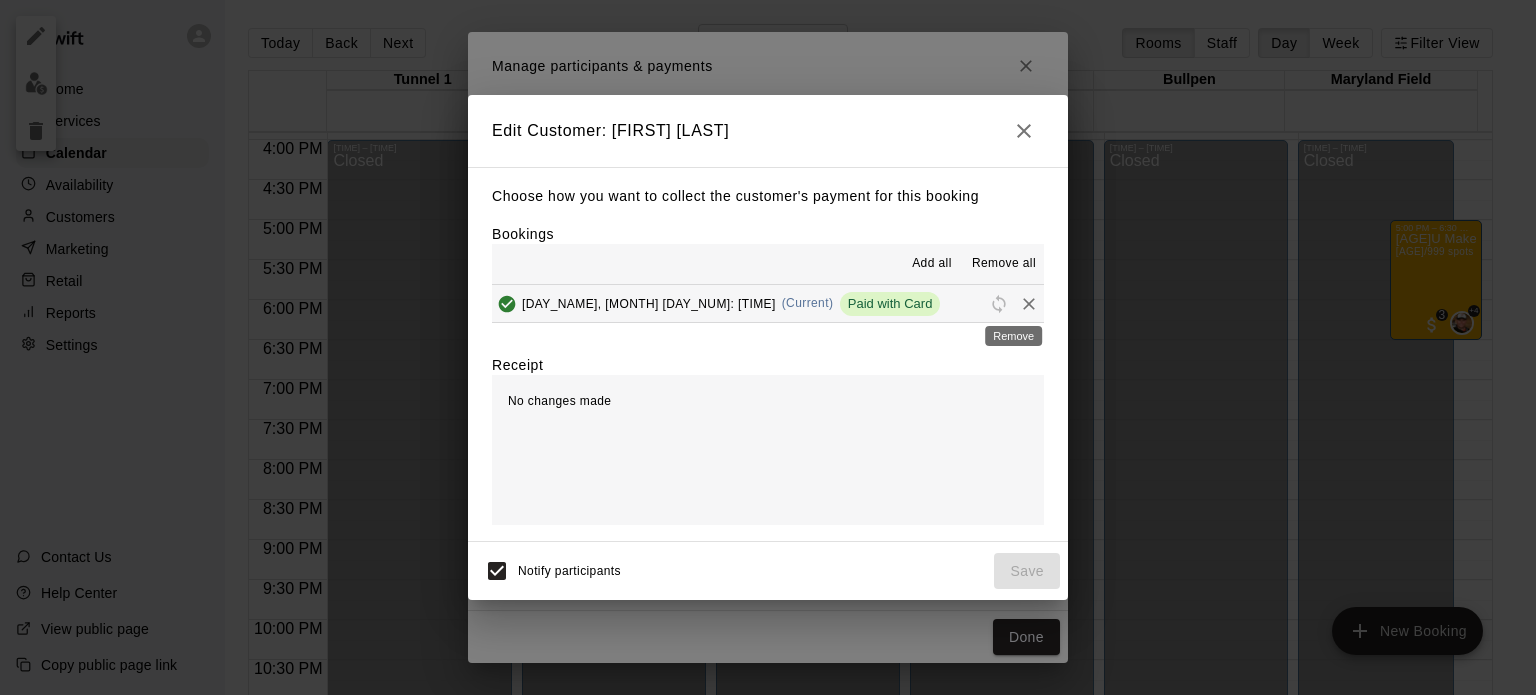 click 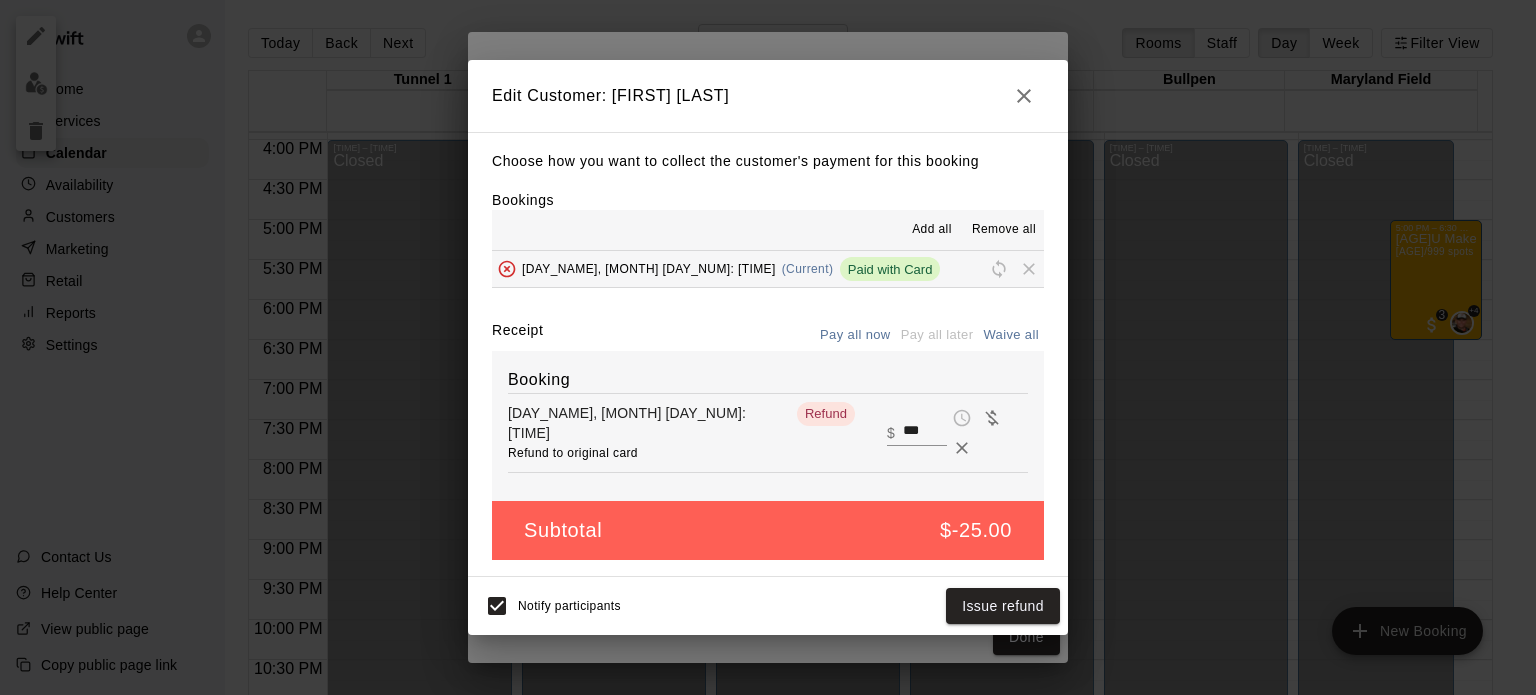 drag, startPoint x: 914, startPoint y: 425, endPoint x: 757, endPoint y: 434, distance: 157.25775 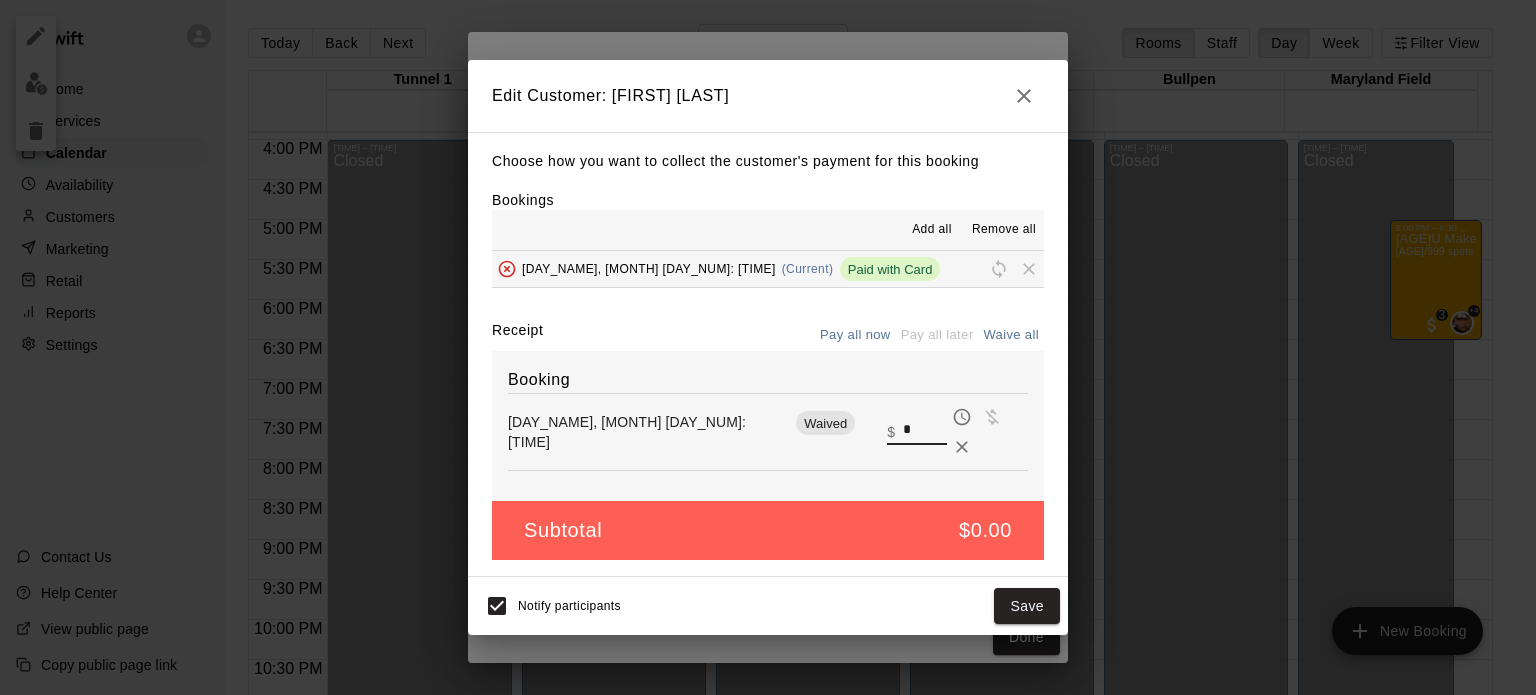 type on "*" 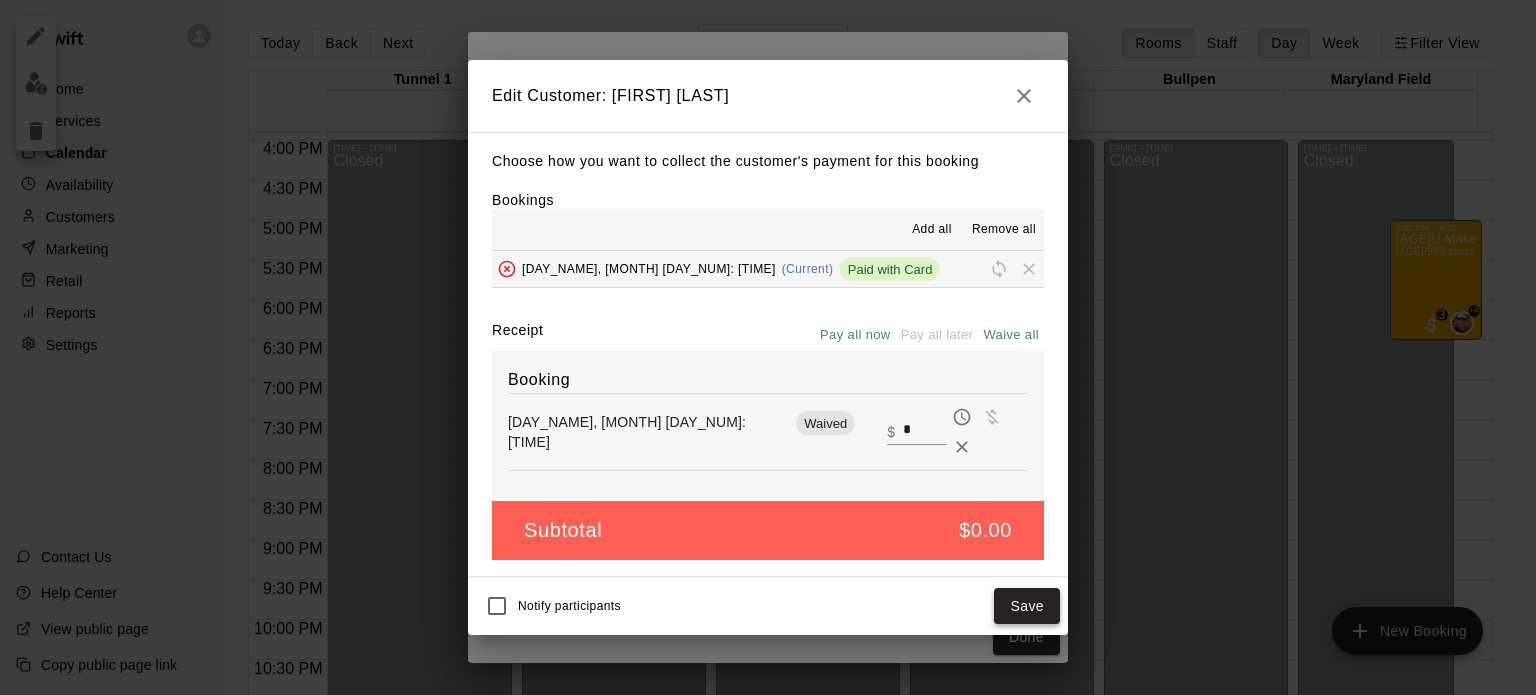 click on "Save" at bounding box center (1027, 606) 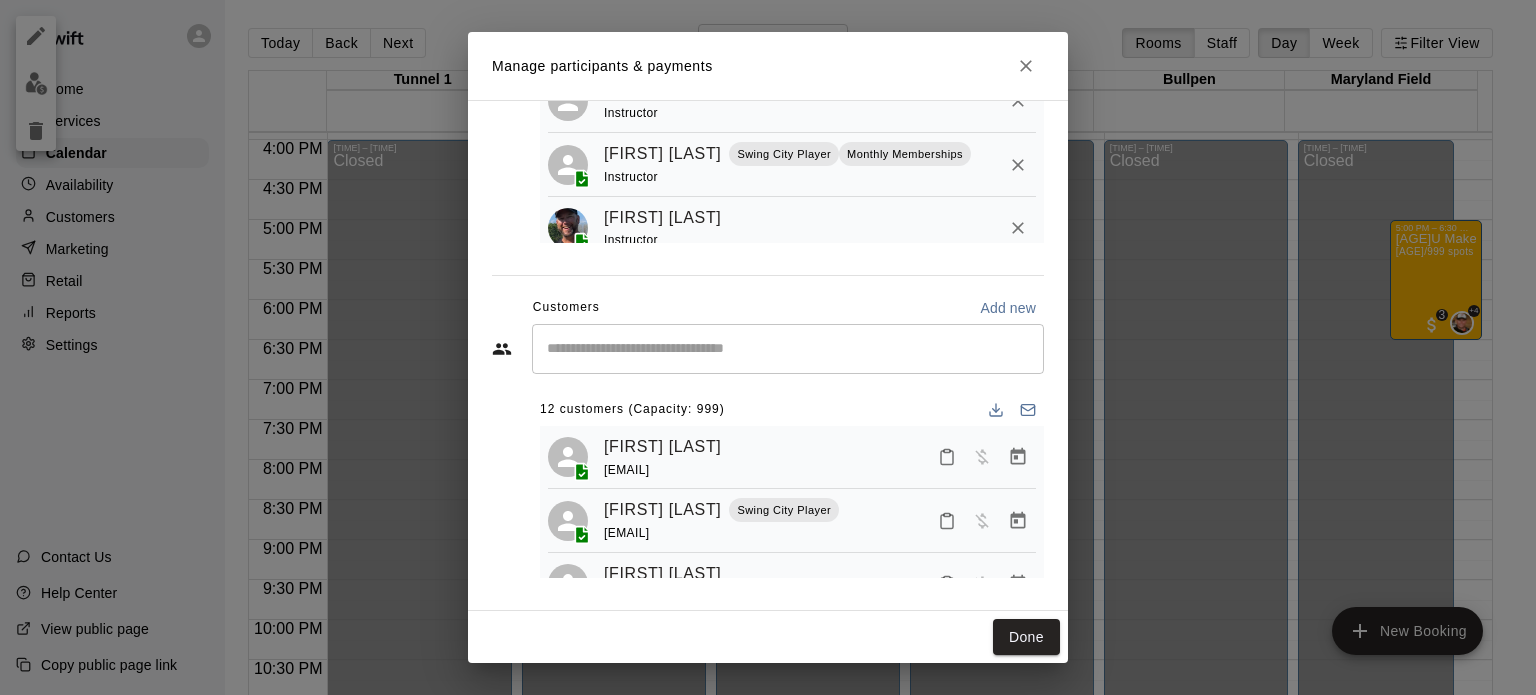 scroll, scrollTop: 7, scrollLeft: 0, axis: vertical 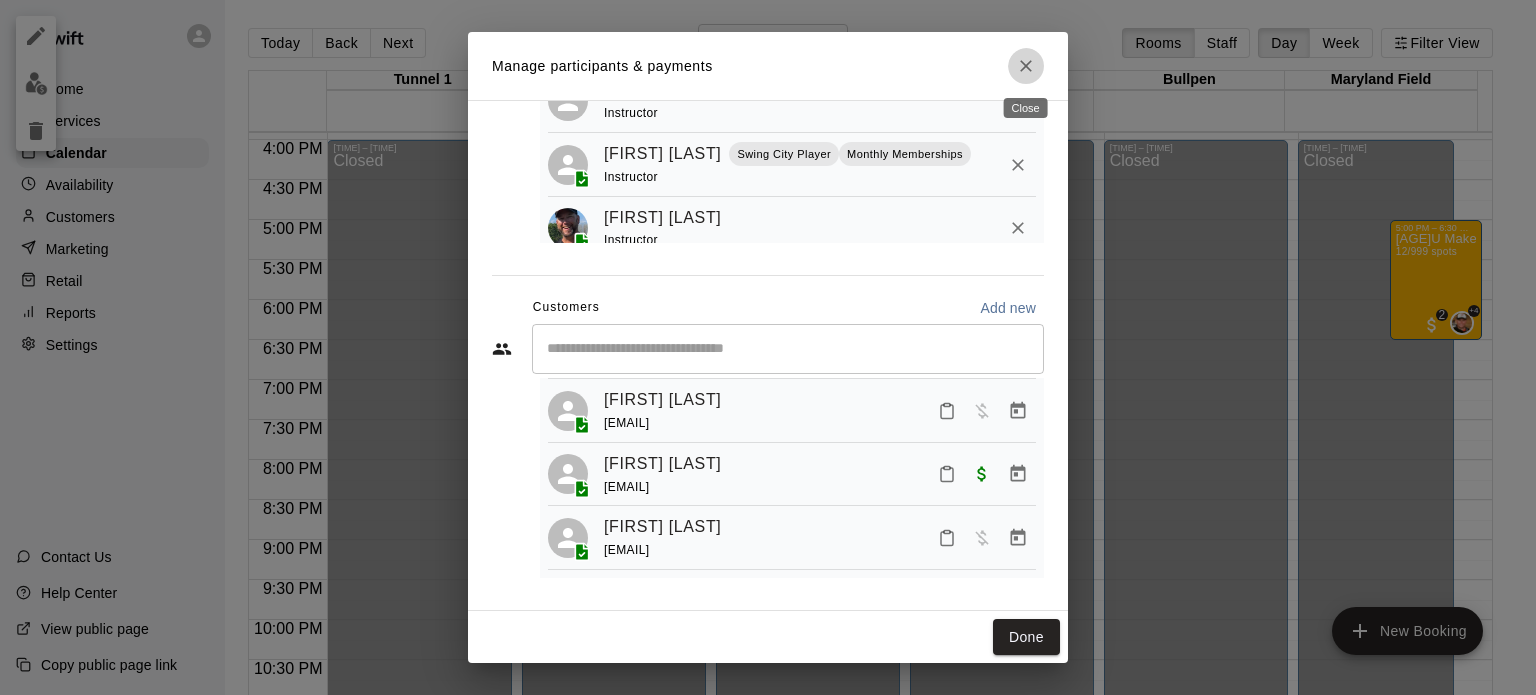 click 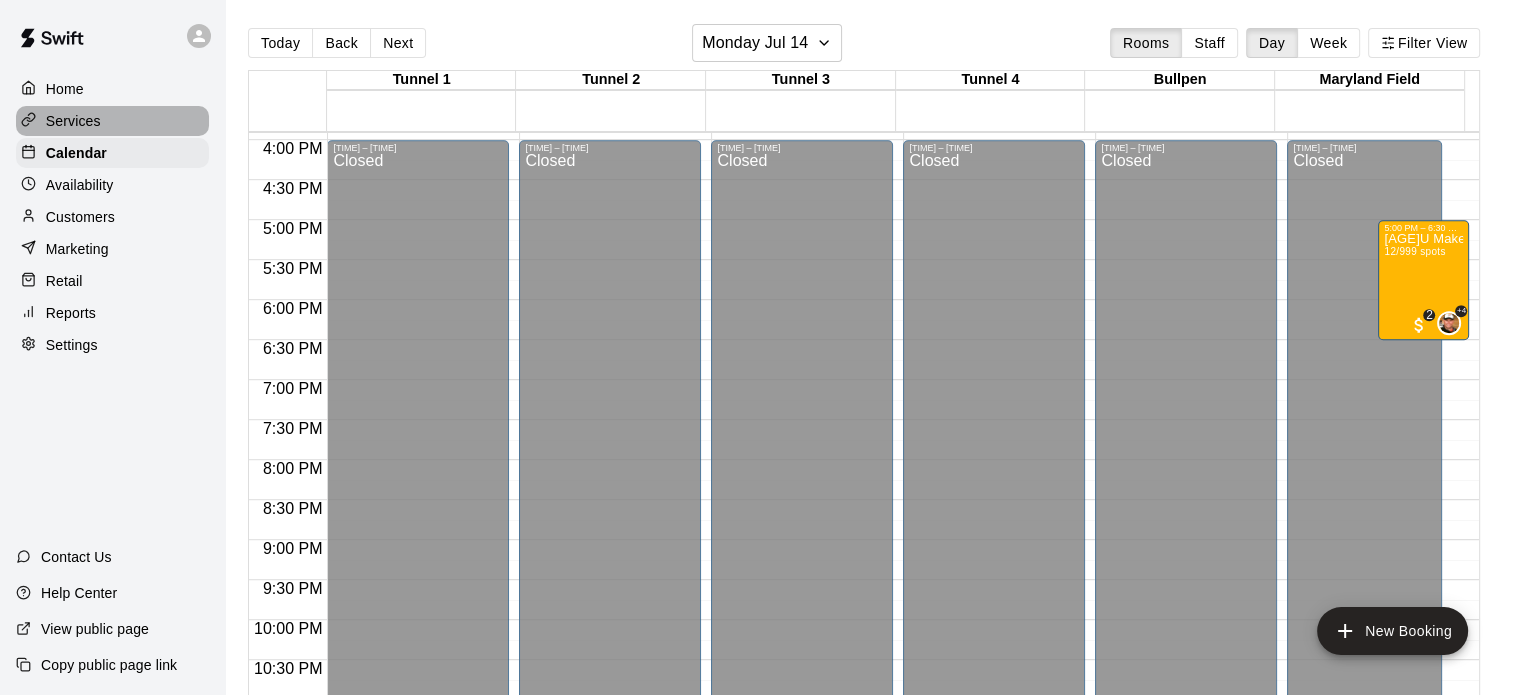 click on "Services" at bounding box center [73, 121] 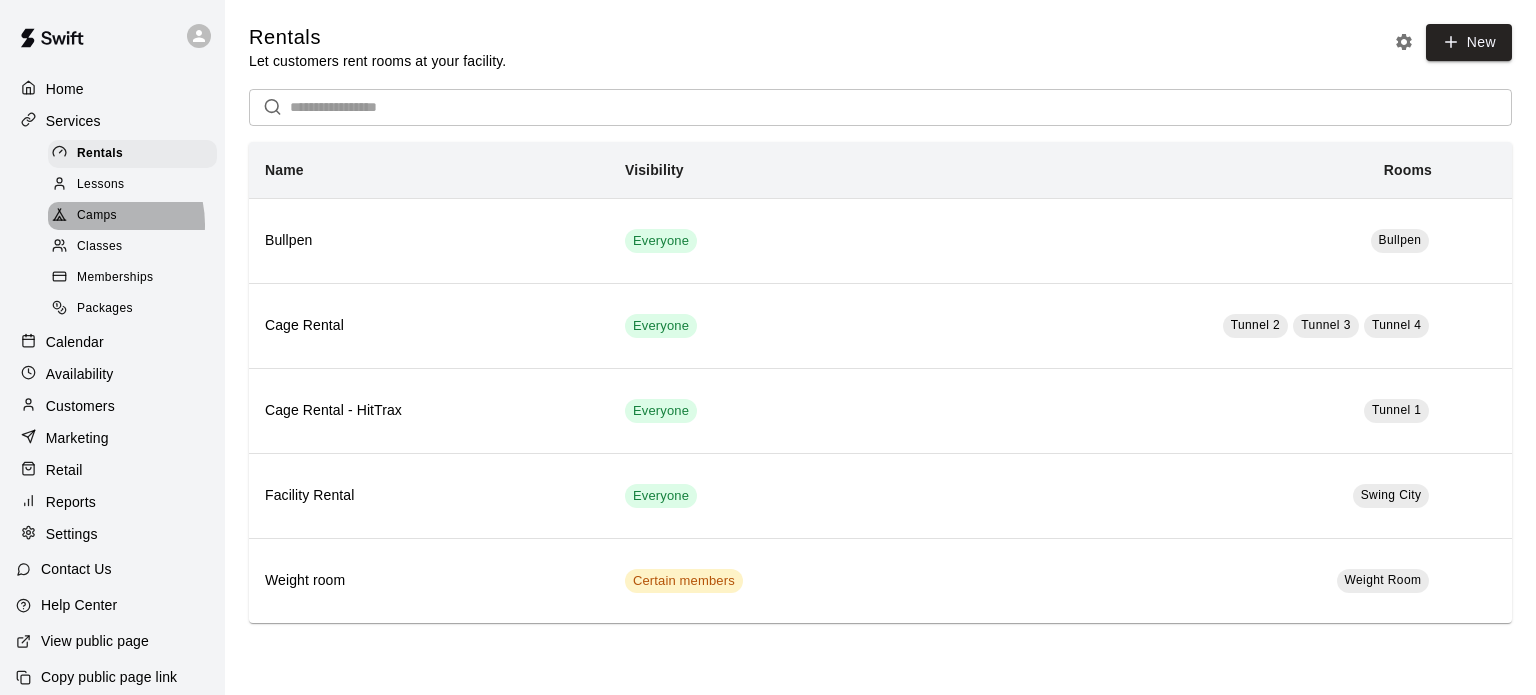 click on "Camps" at bounding box center (97, 216) 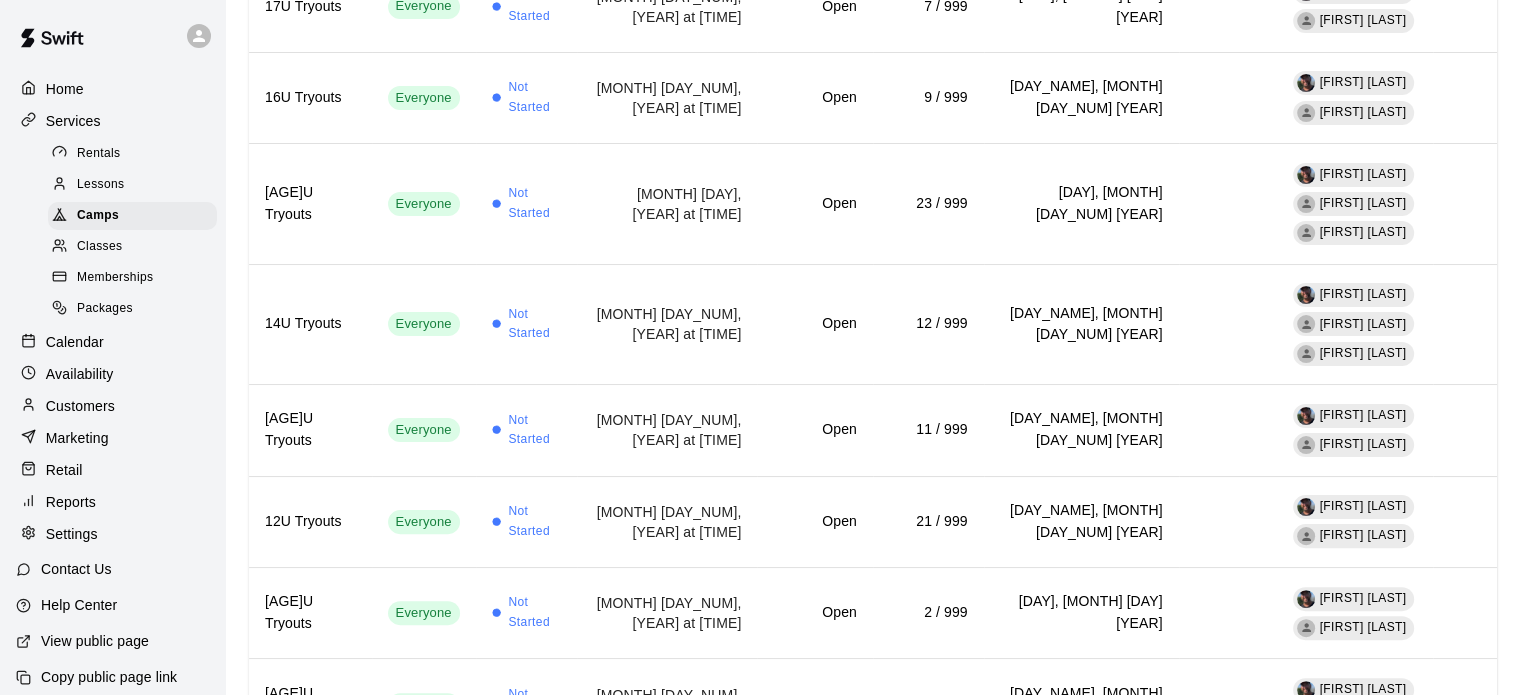 scroll, scrollTop: 482, scrollLeft: 0, axis: vertical 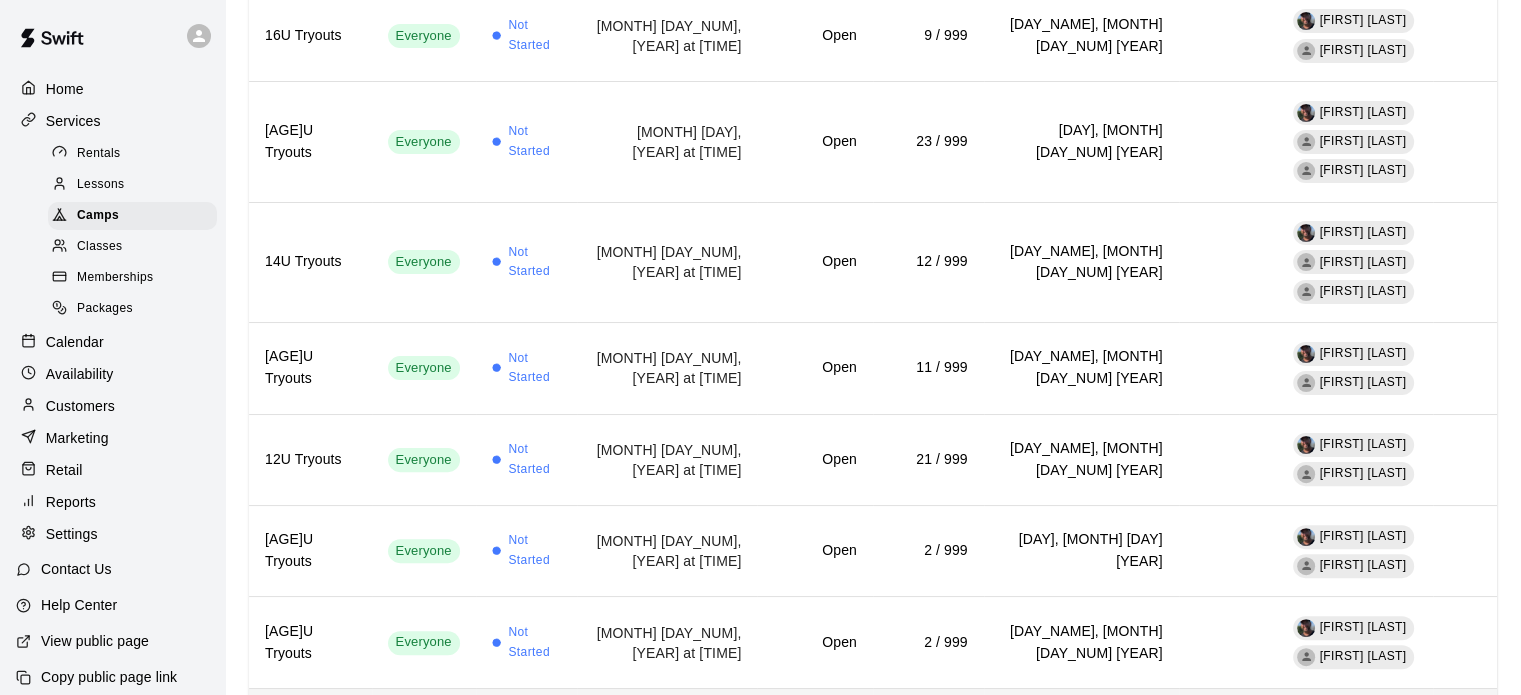 click on "9U Tryouts" at bounding box center (310, 734) 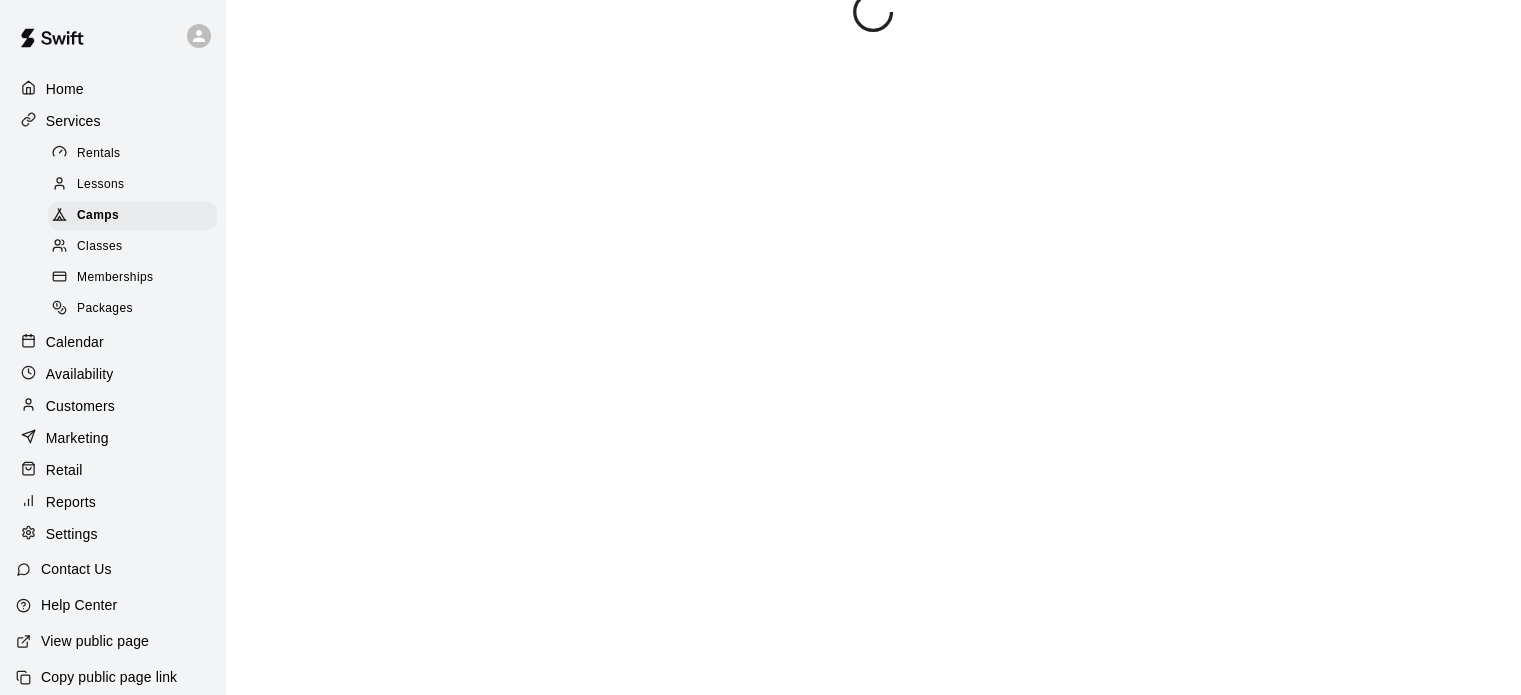 scroll, scrollTop: 0, scrollLeft: 0, axis: both 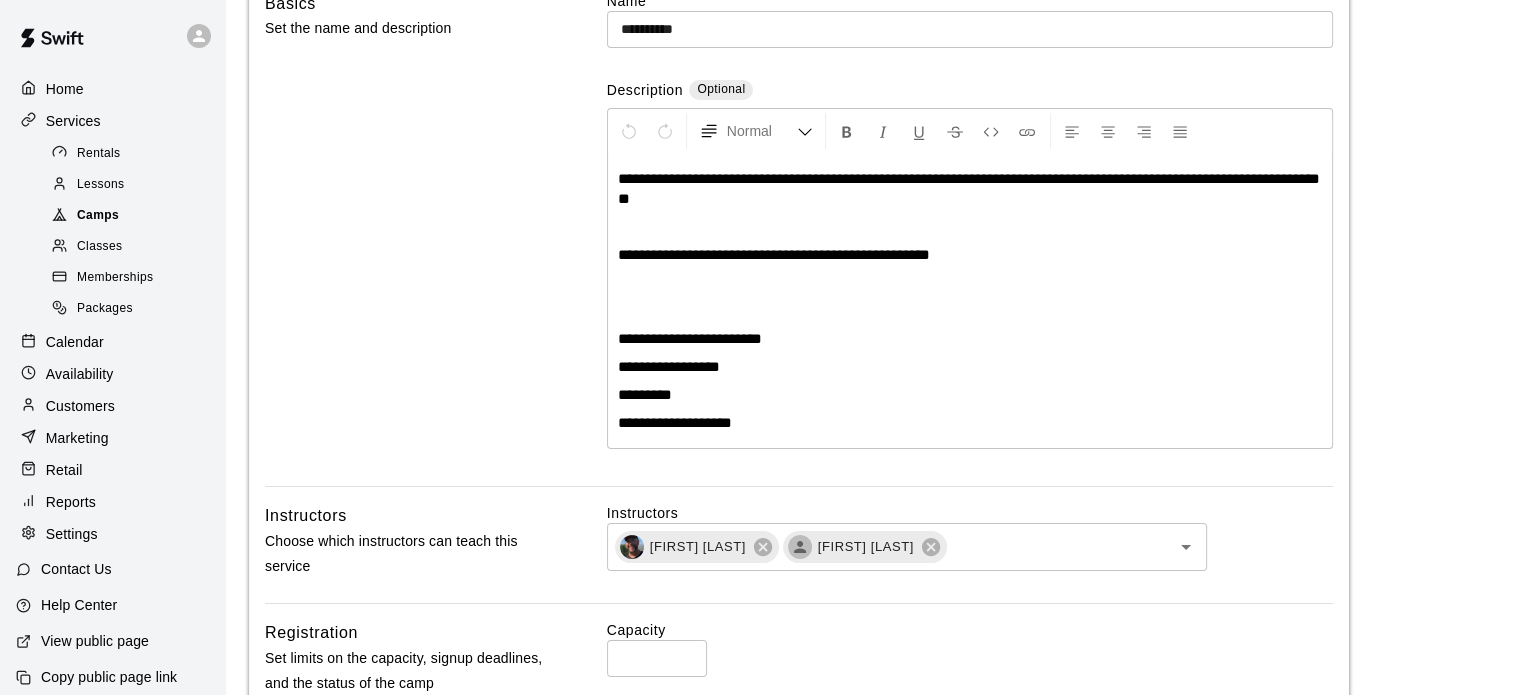 click on "Camps" at bounding box center (98, 216) 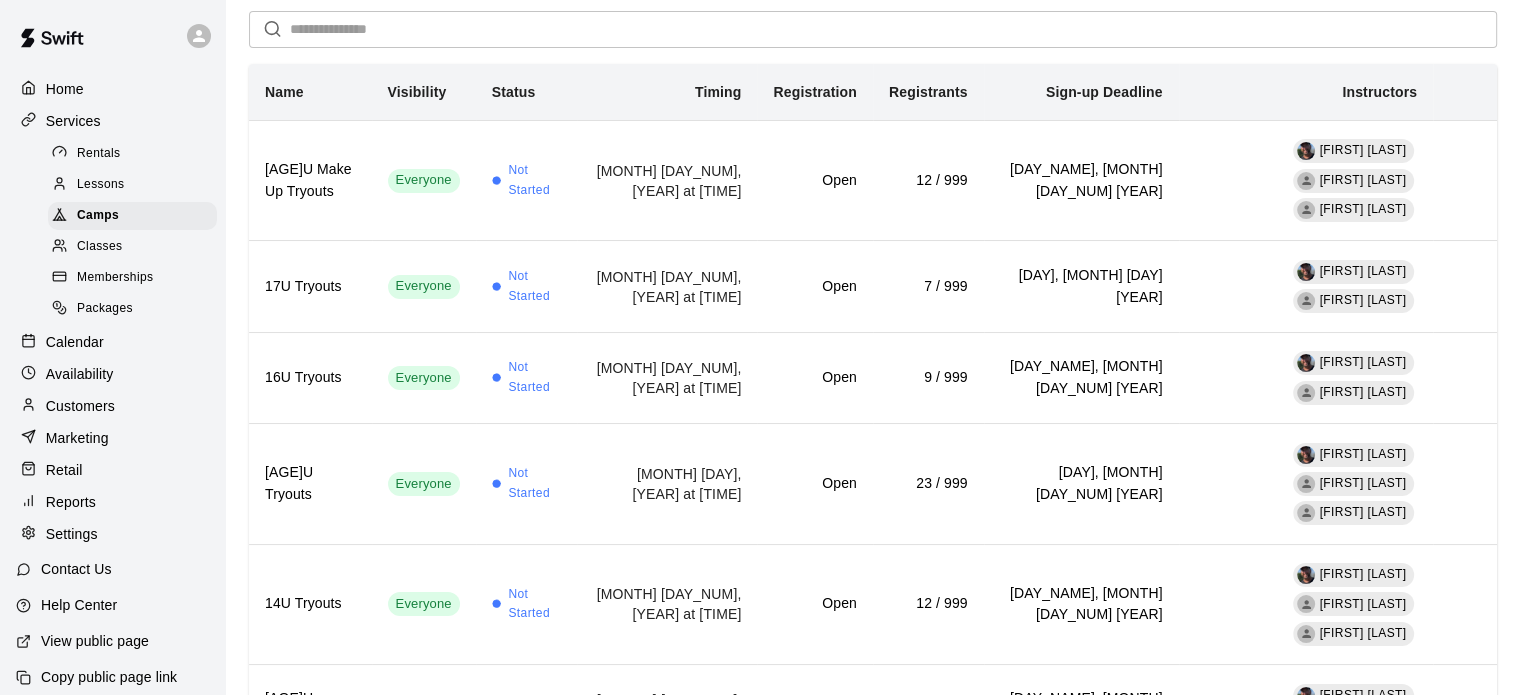 scroll, scrollTop: 142, scrollLeft: 0, axis: vertical 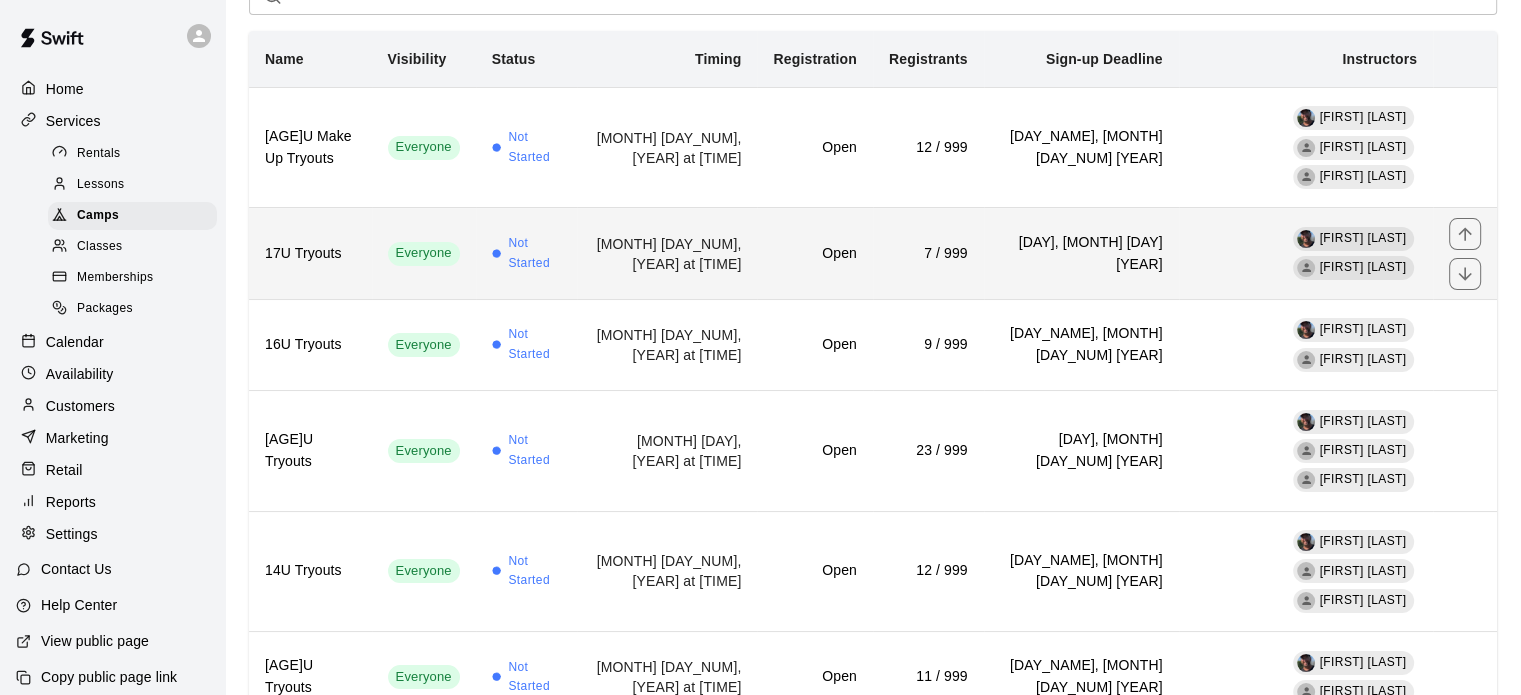 click on "Open" at bounding box center [814, 253] 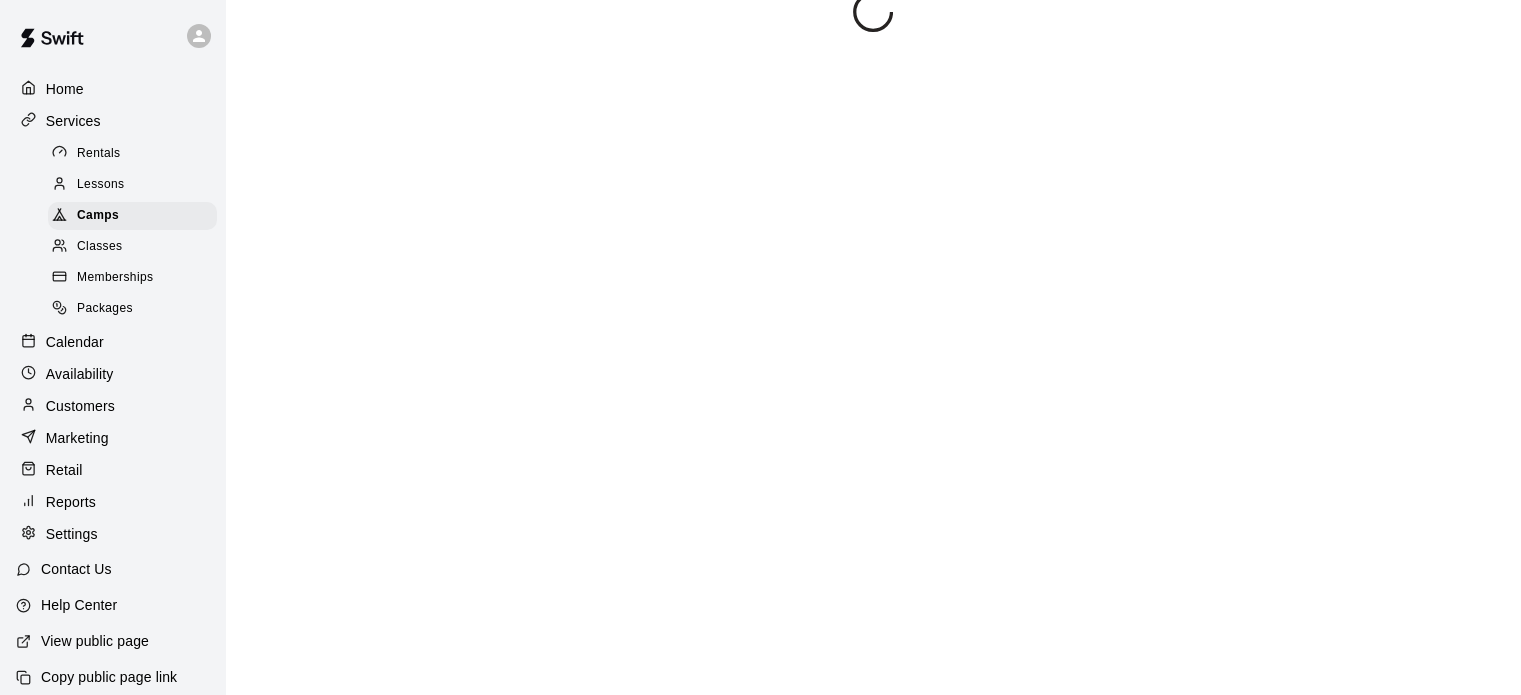 scroll, scrollTop: 0, scrollLeft: 0, axis: both 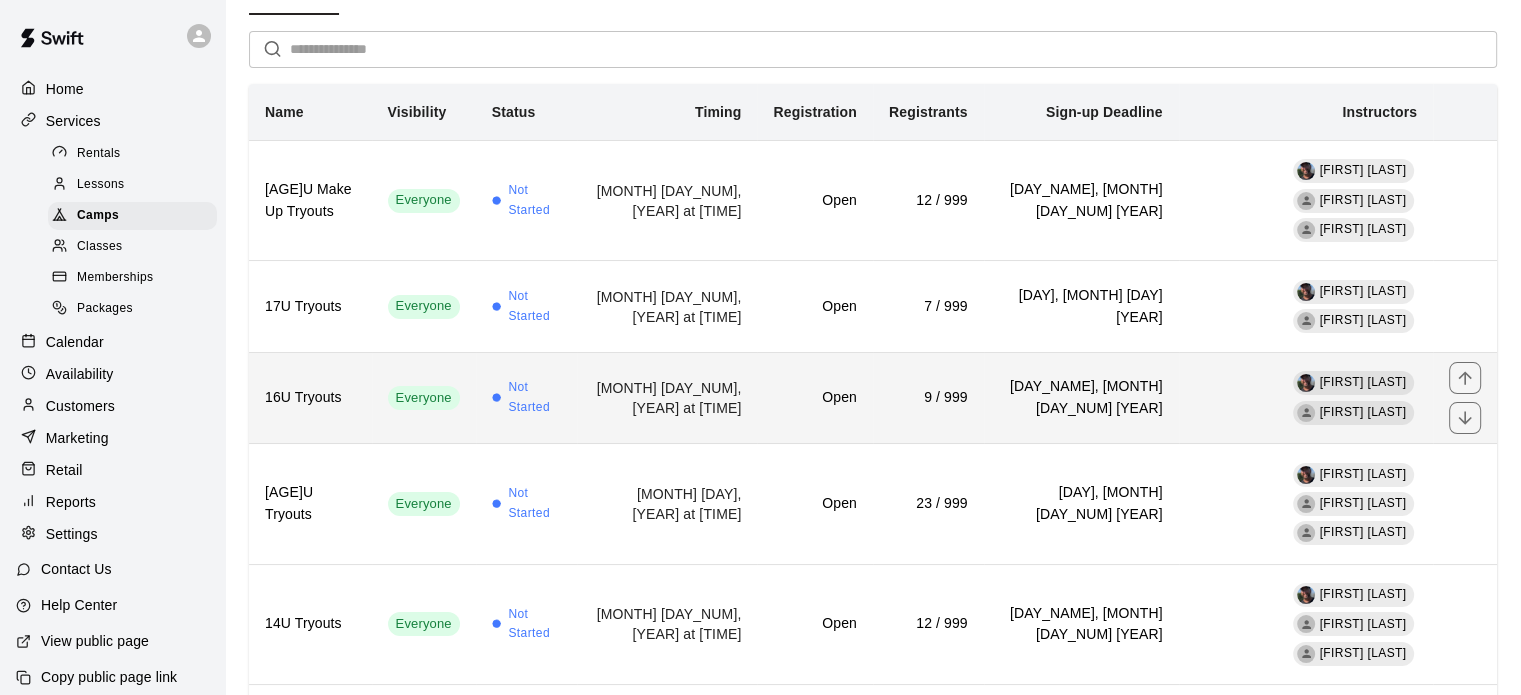 click on "16U Tryouts" at bounding box center [310, 398] 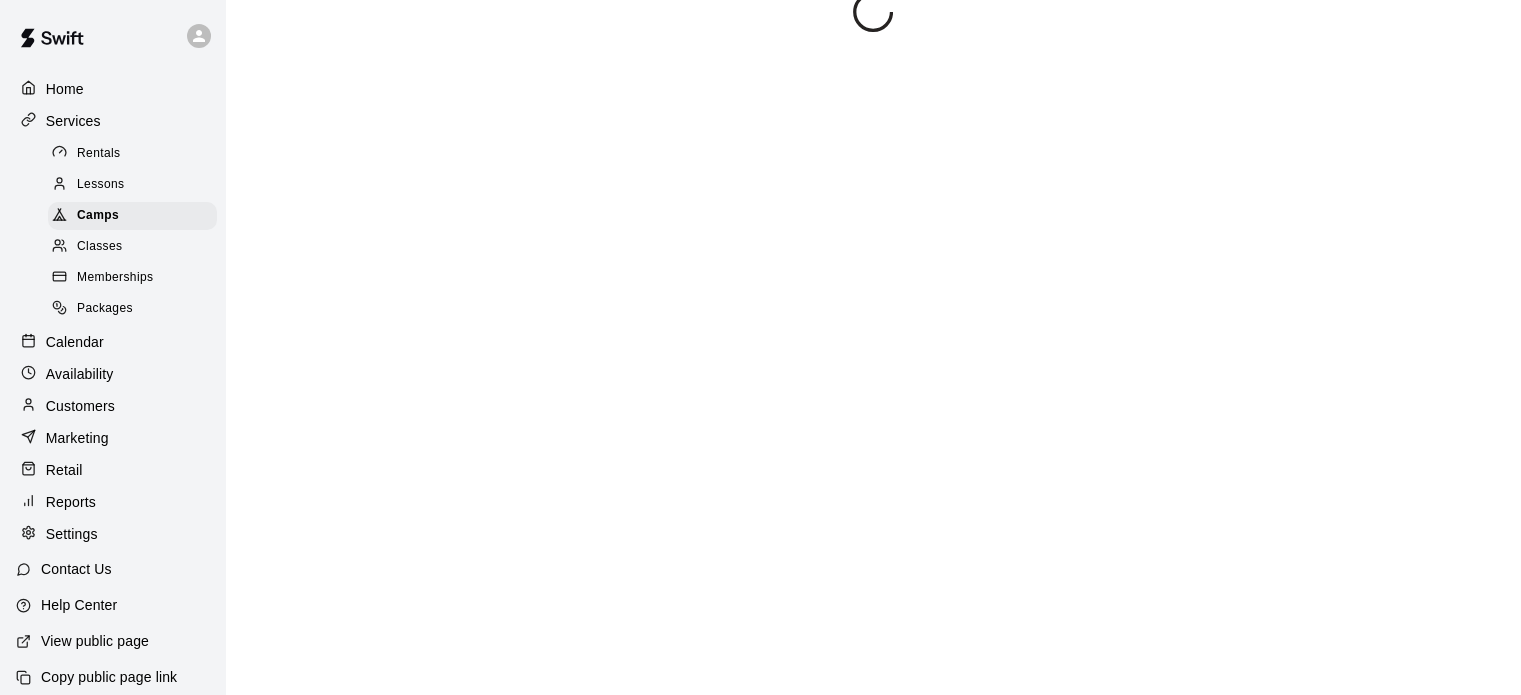 scroll, scrollTop: 0, scrollLeft: 0, axis: both 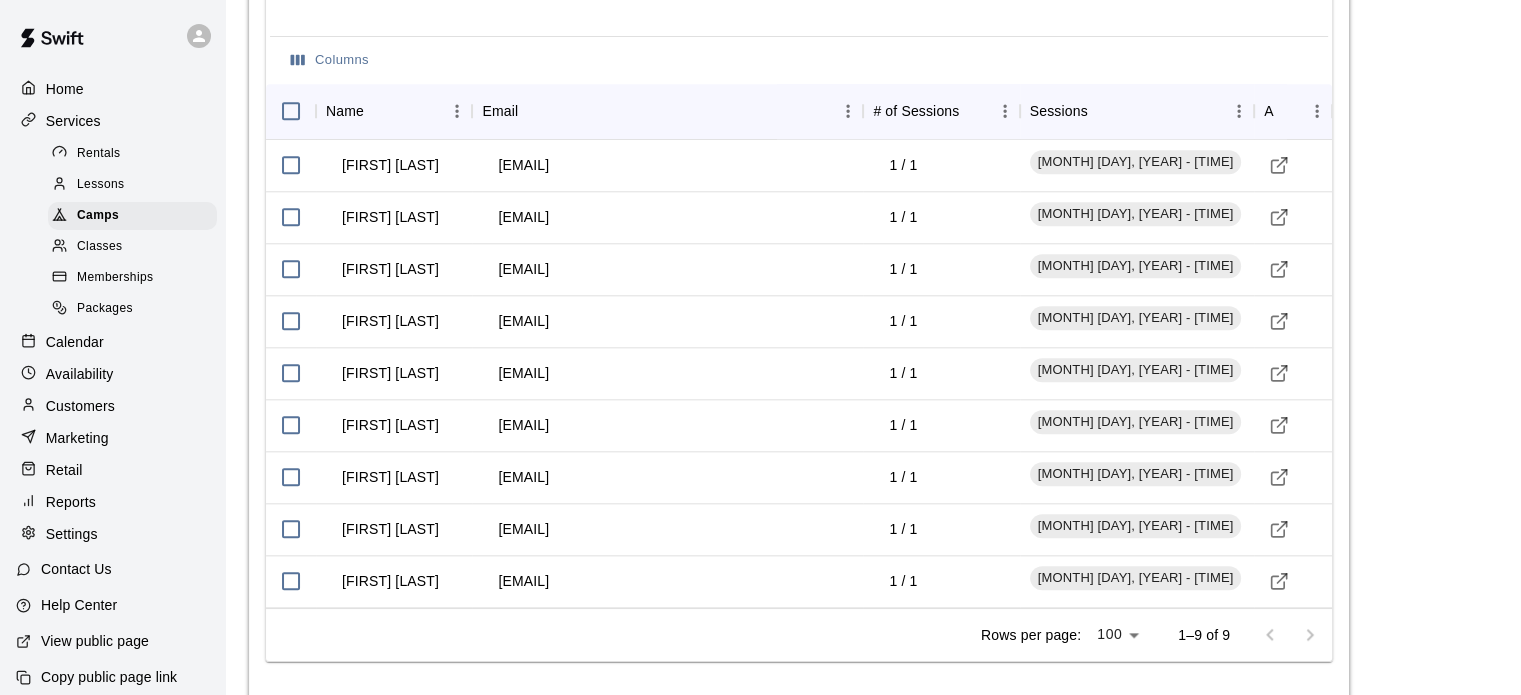 click on "**********" at bounding box center [873, -671] 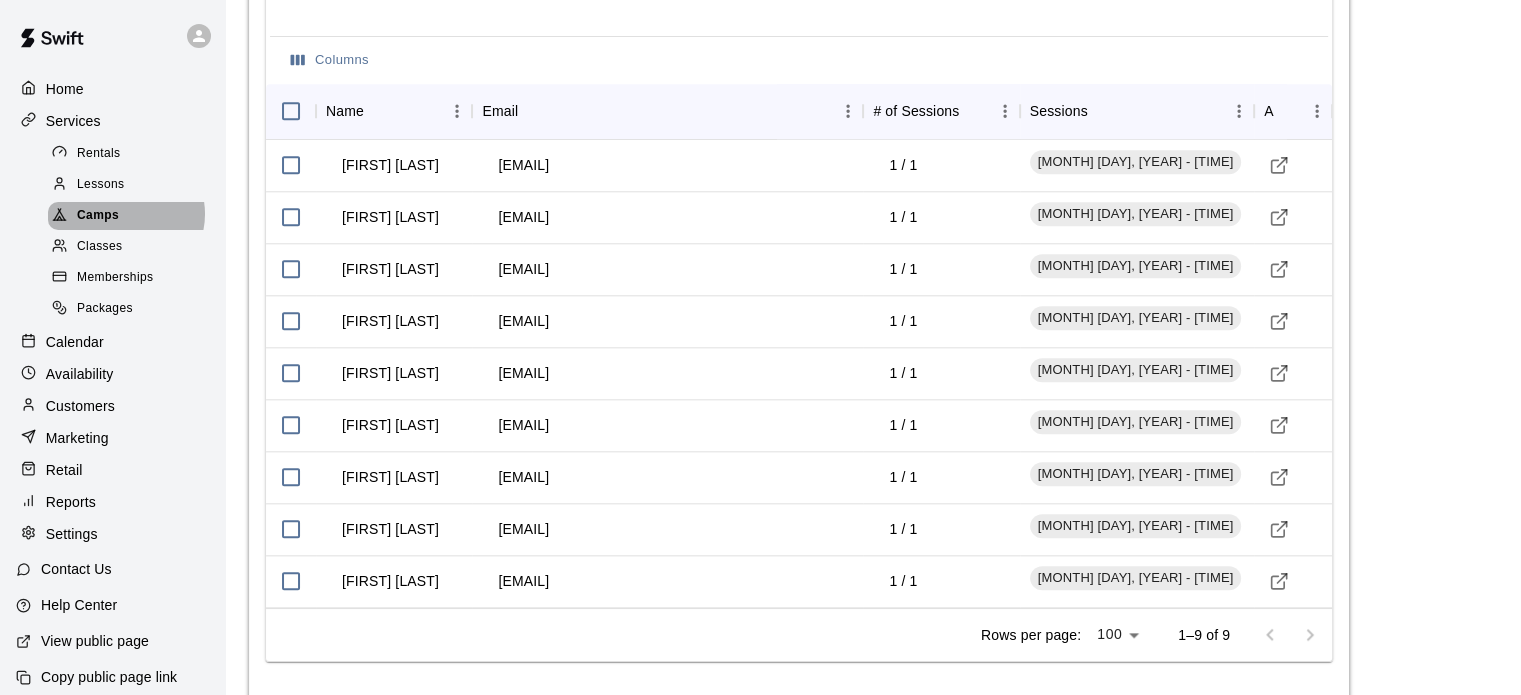 click on "Camps" at bounding box center [132, 216] 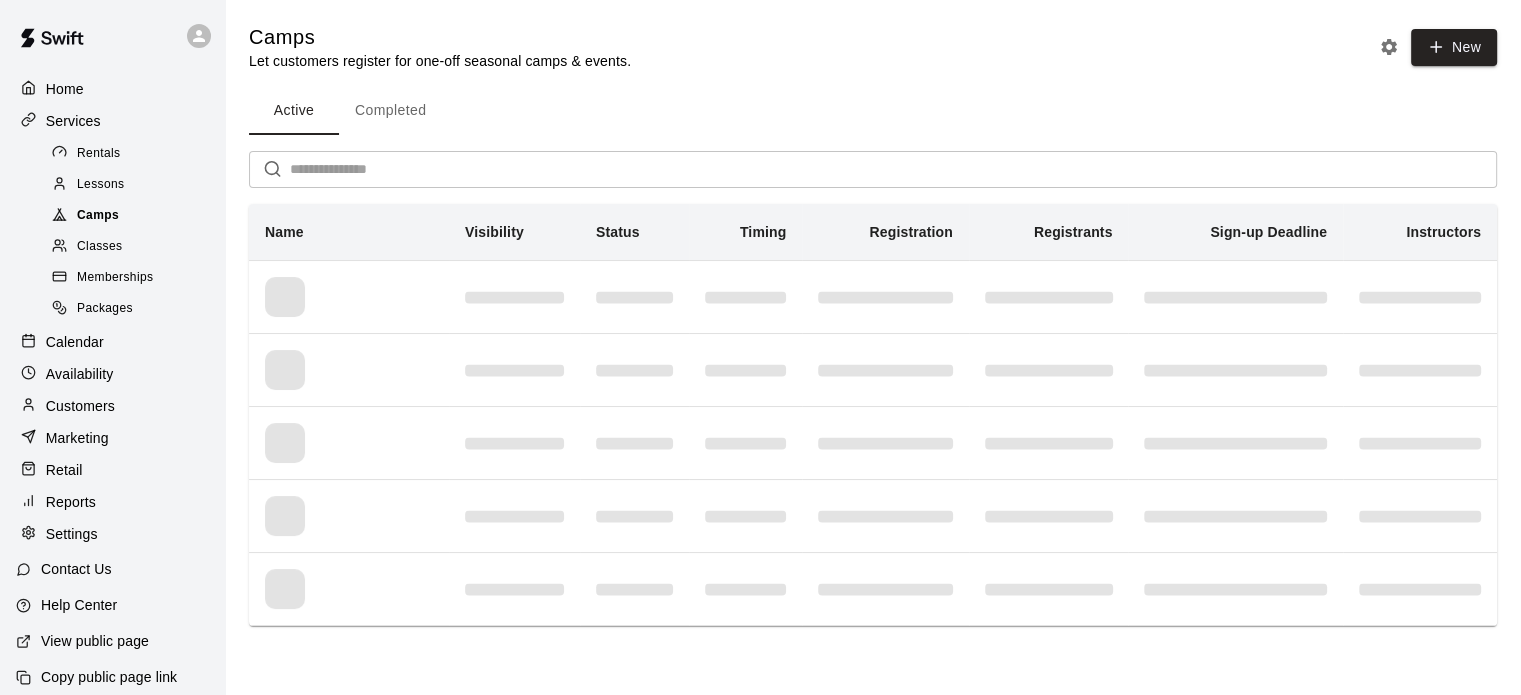 scroll, scrollTop: 0, scrollLeft: 0, axis: both 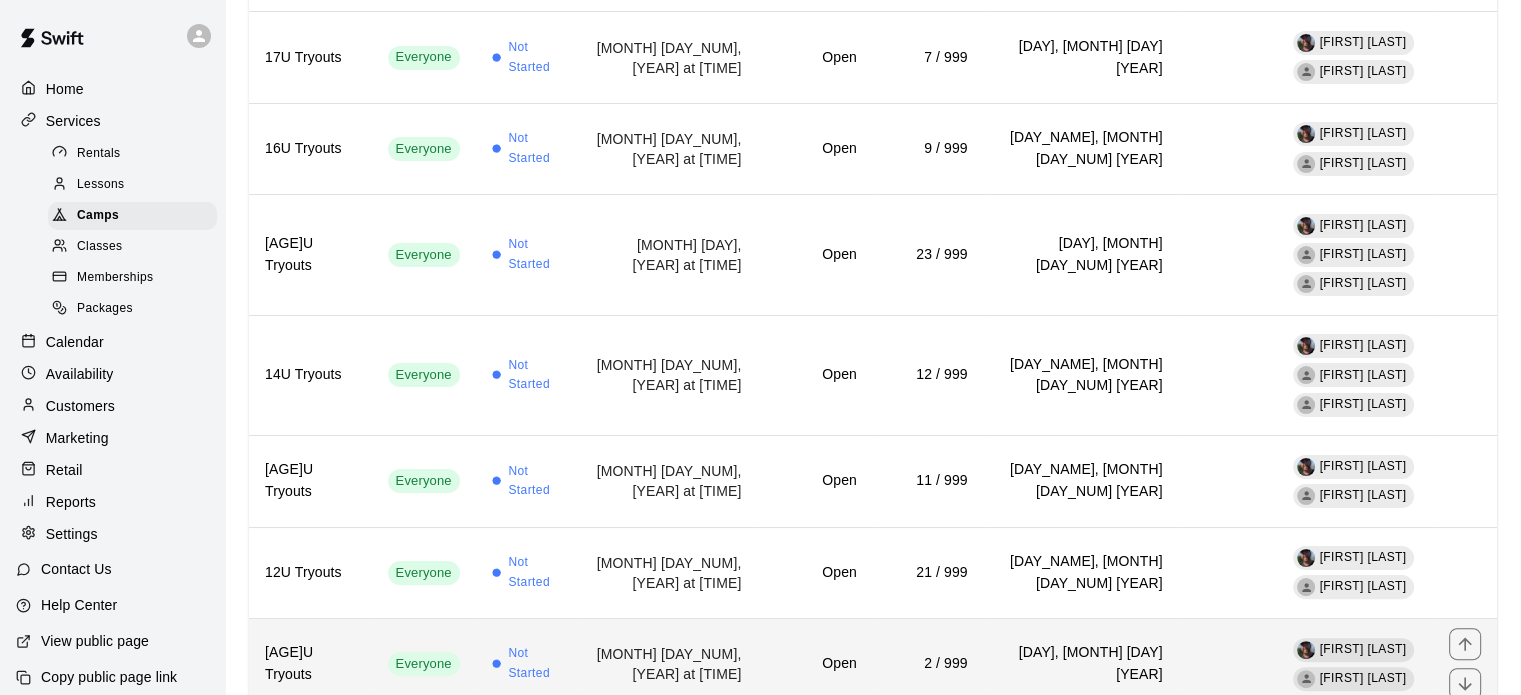 click on "[AGE]U Tryouts" at bounding box center (310, 664) 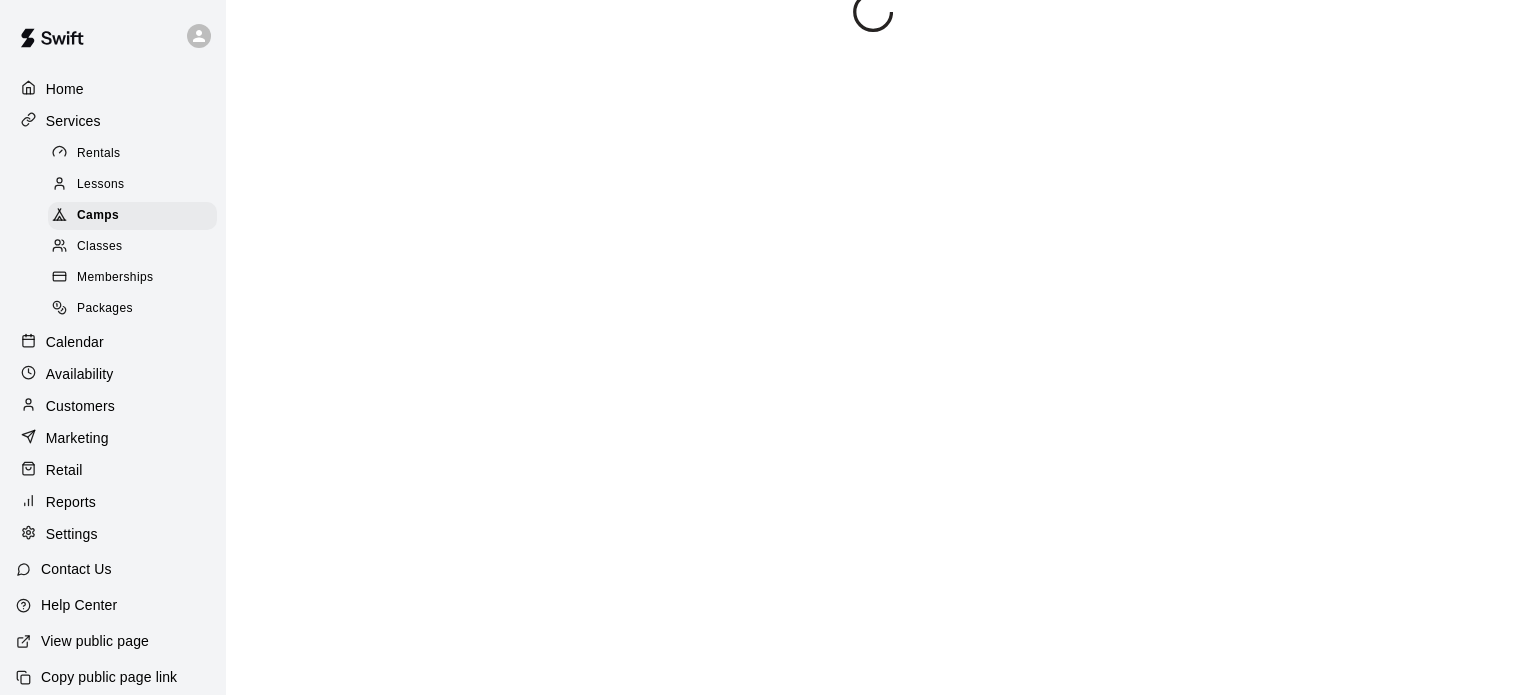 scroll, scrollTop: 0, scrollLeft: 0, axis: both 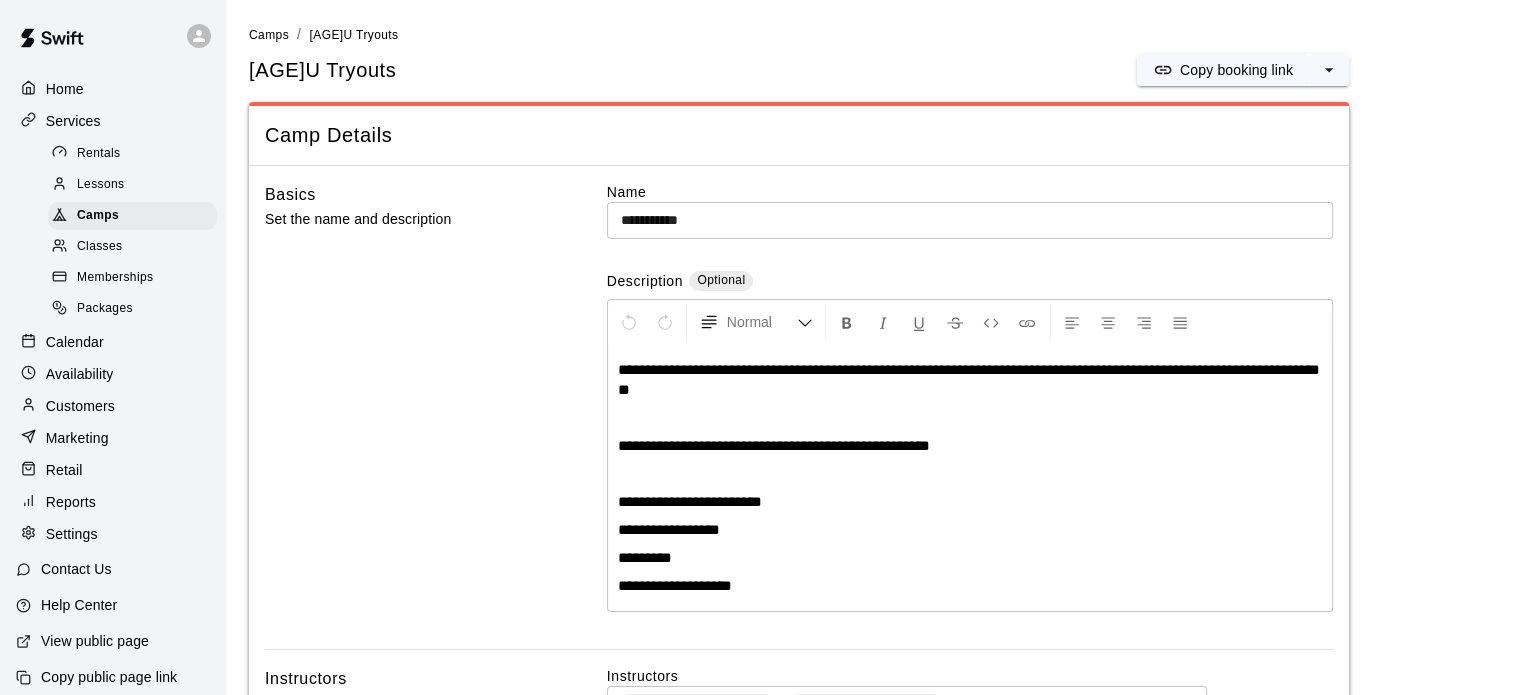 click on "Calendar" at bounding box center (75, 342) 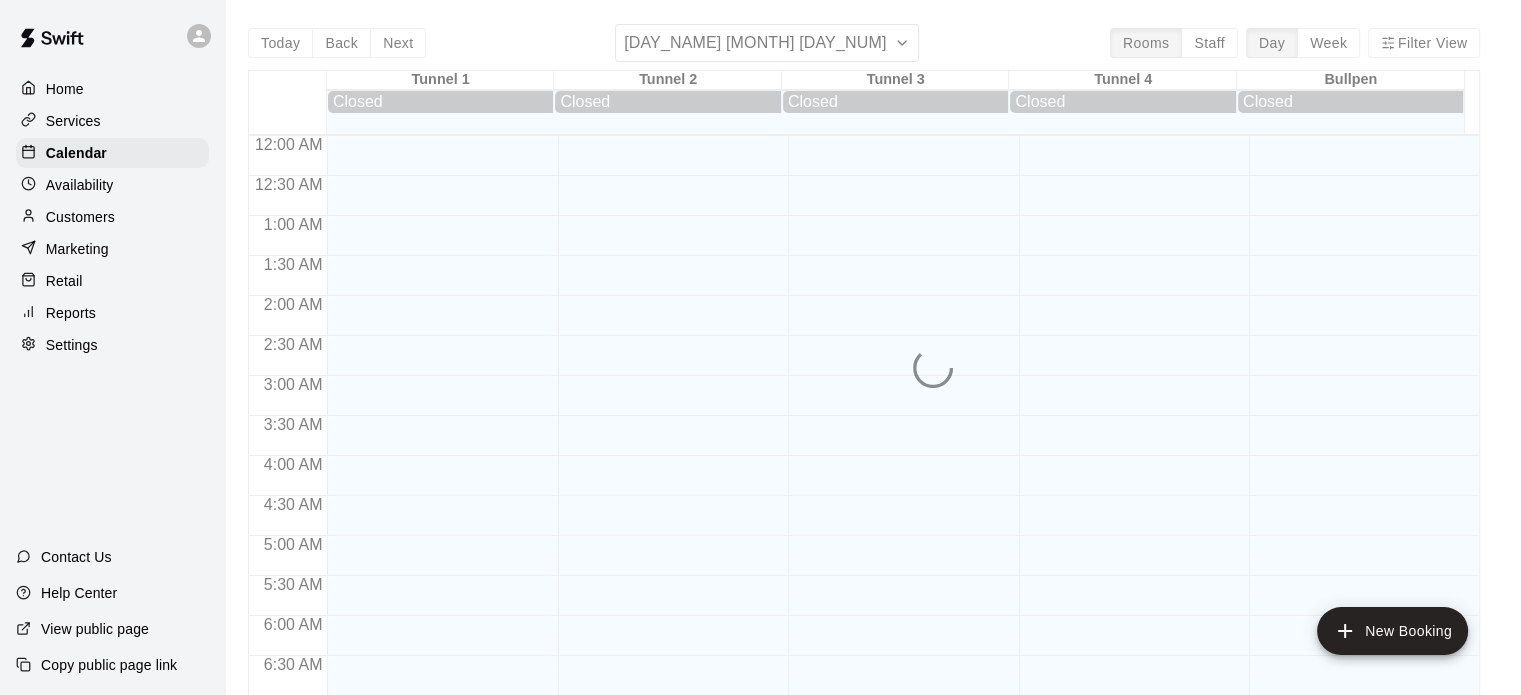 scroll, scrollTop: 1273, scrollLeft: 0, axis: vertical 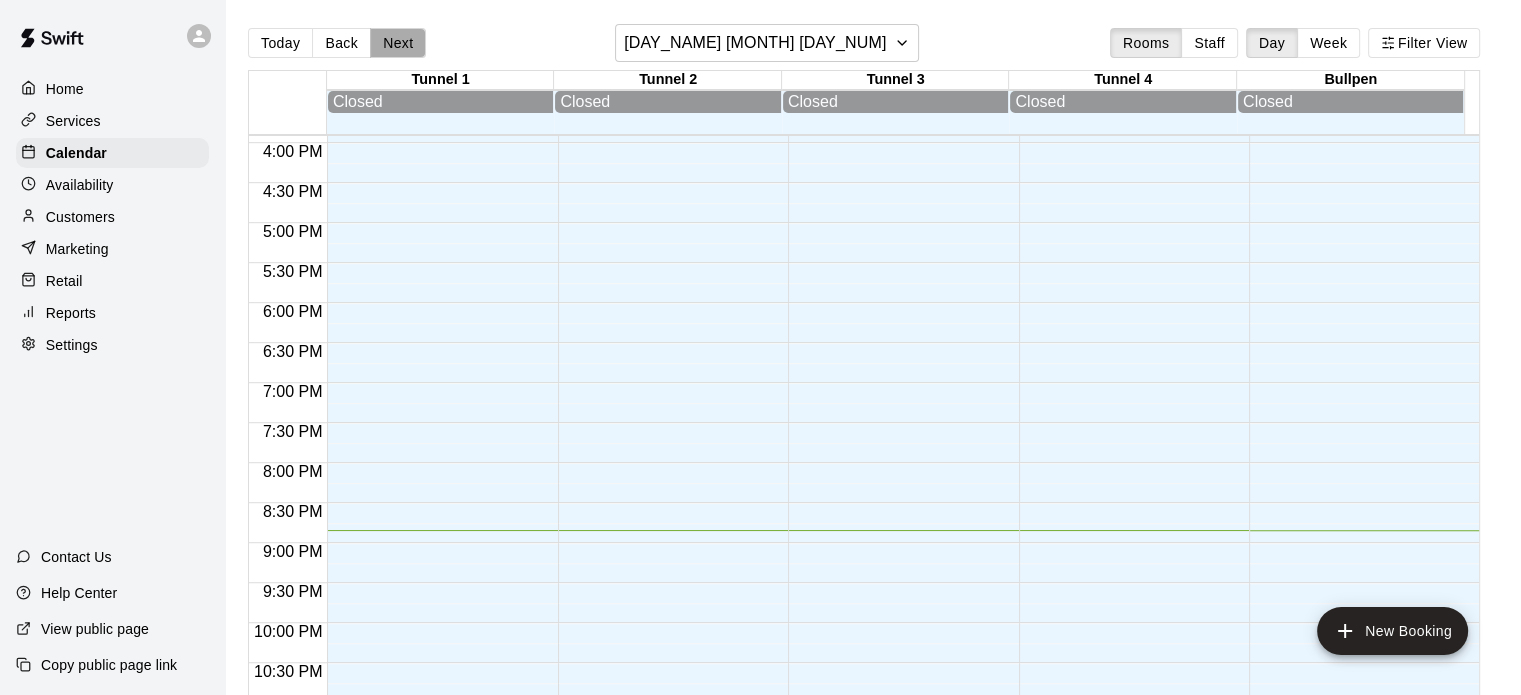 click on "Next" at bounding box center [398, 43] 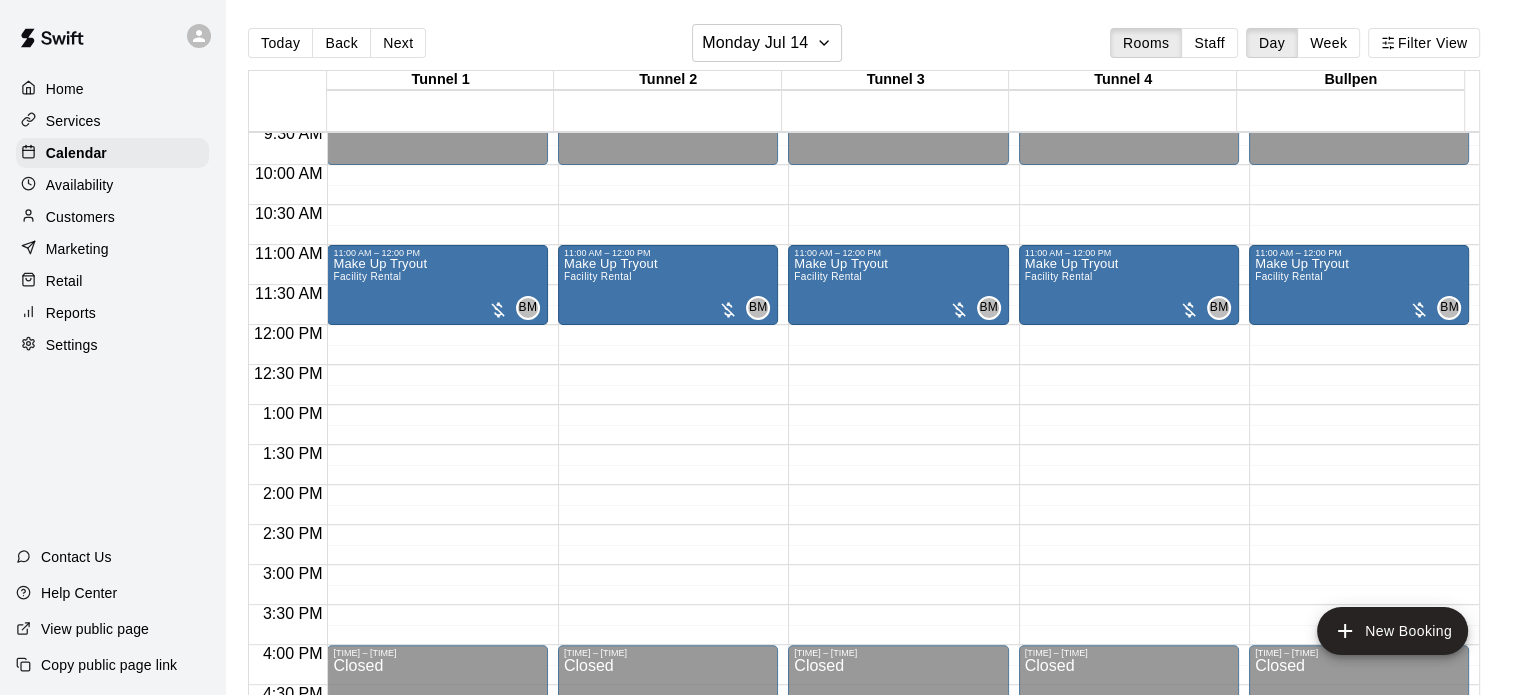 scroll, scrollTop: 745, scrollLeft: 0, axis: vertical 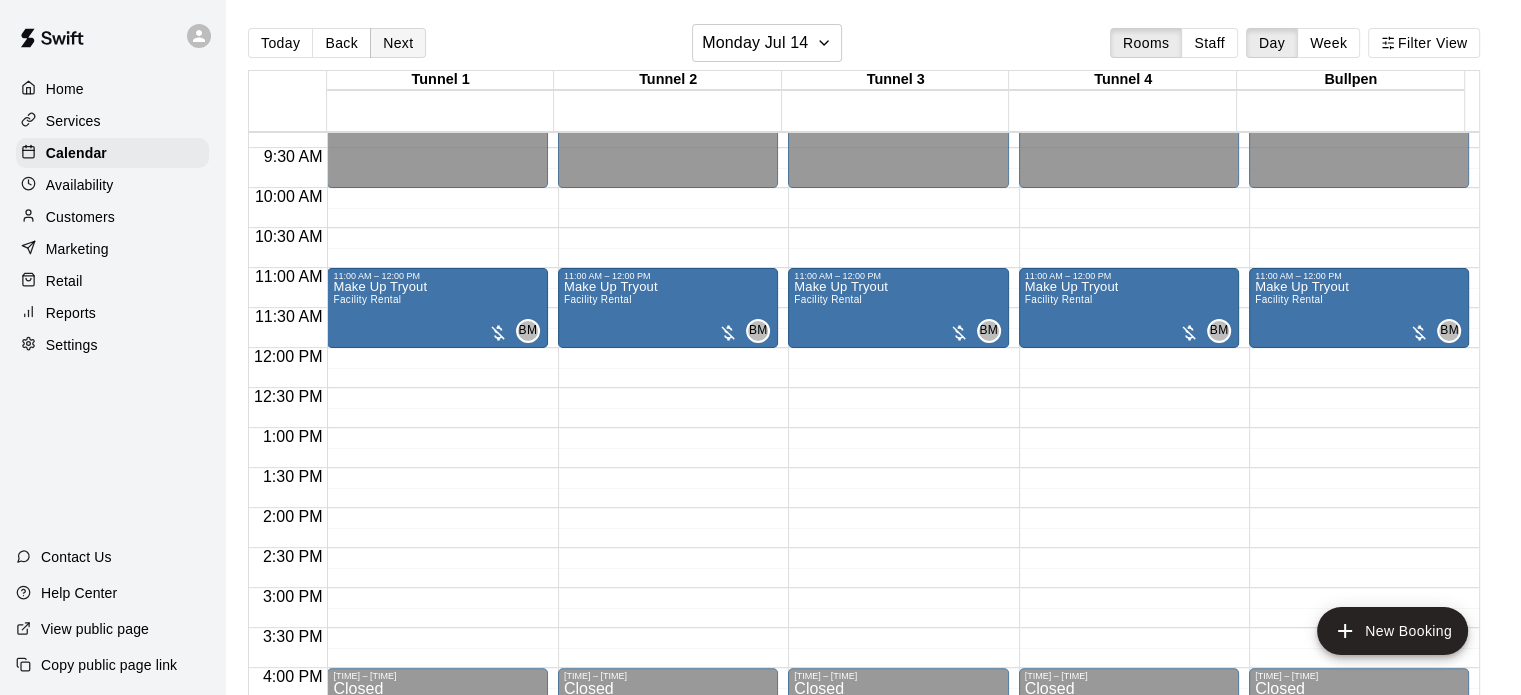 click on "Next" at bounding box center (398, 43) 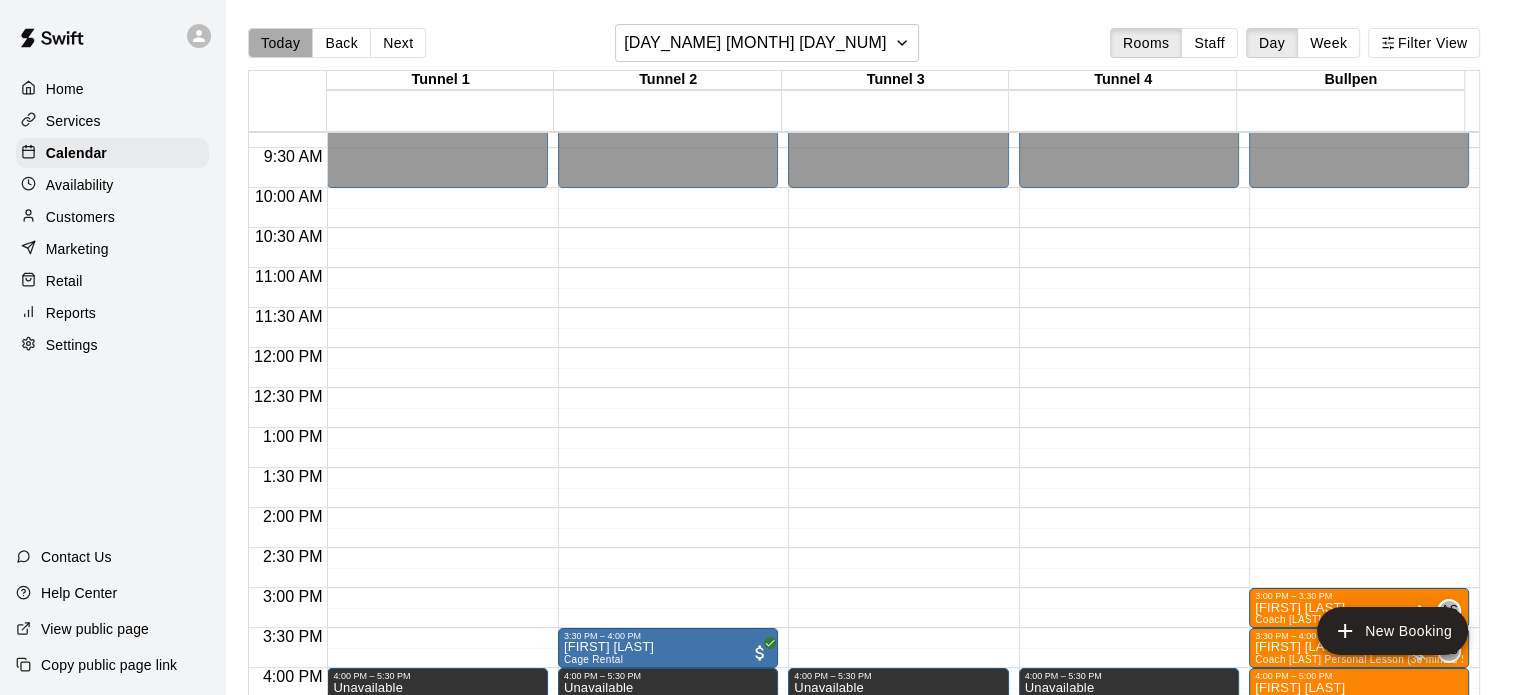 click on "Today" at bounding box center [280, 43] 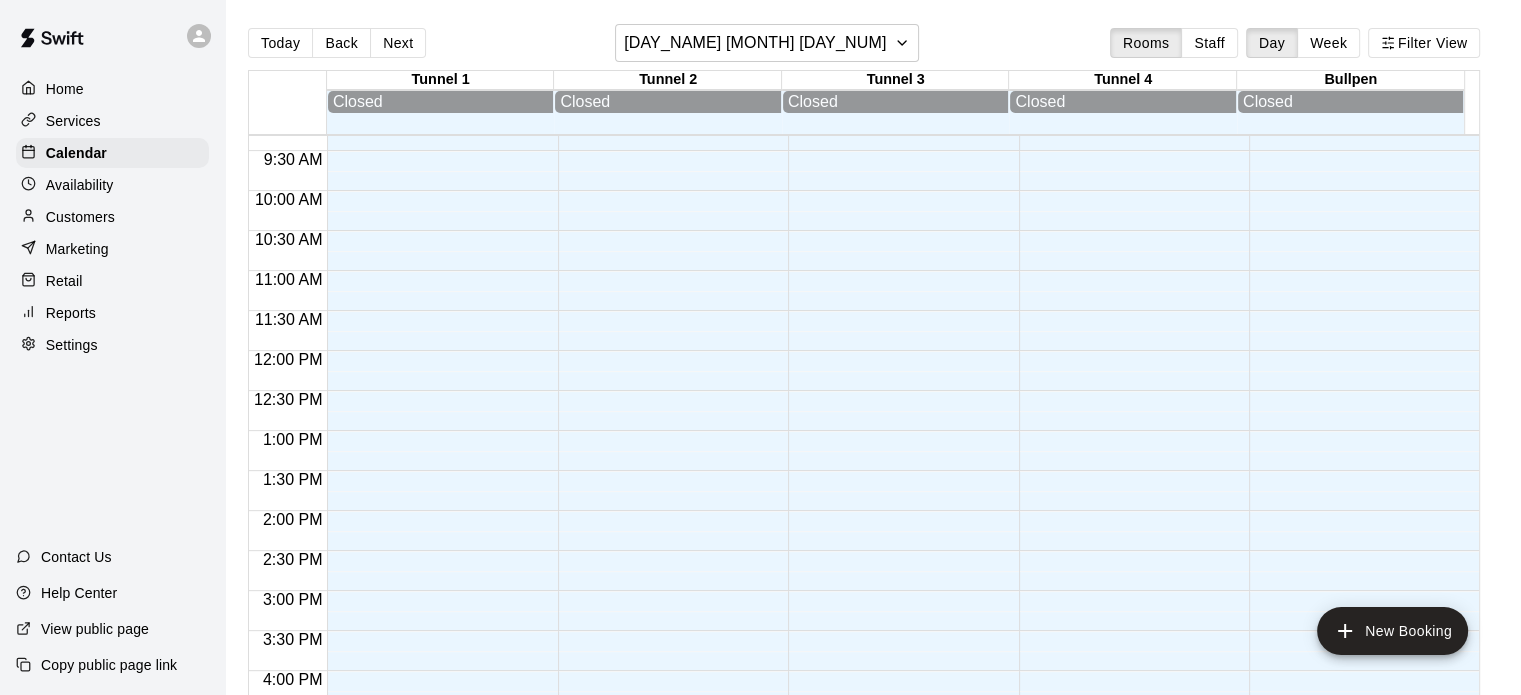 click on "Customers" at bounding box center [80, 217] 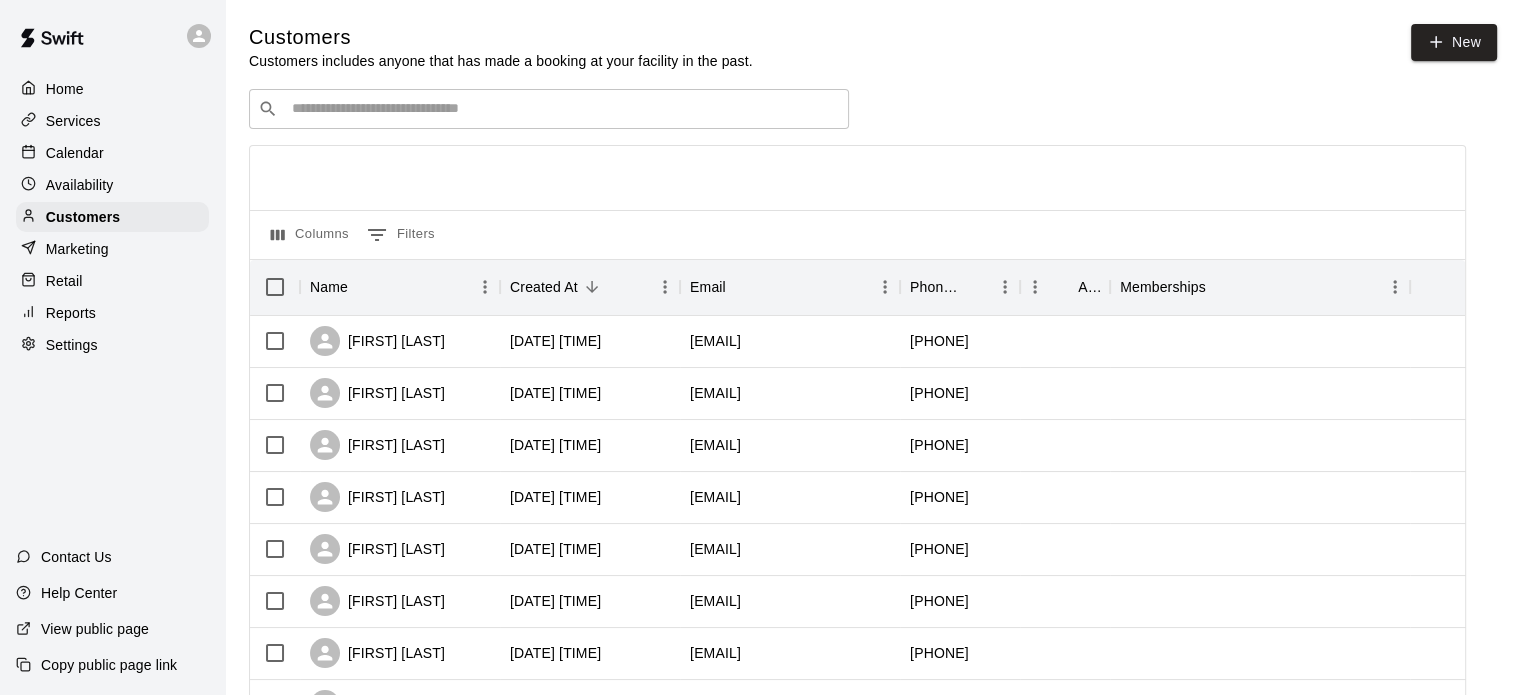click at bounding box center [563, 109] 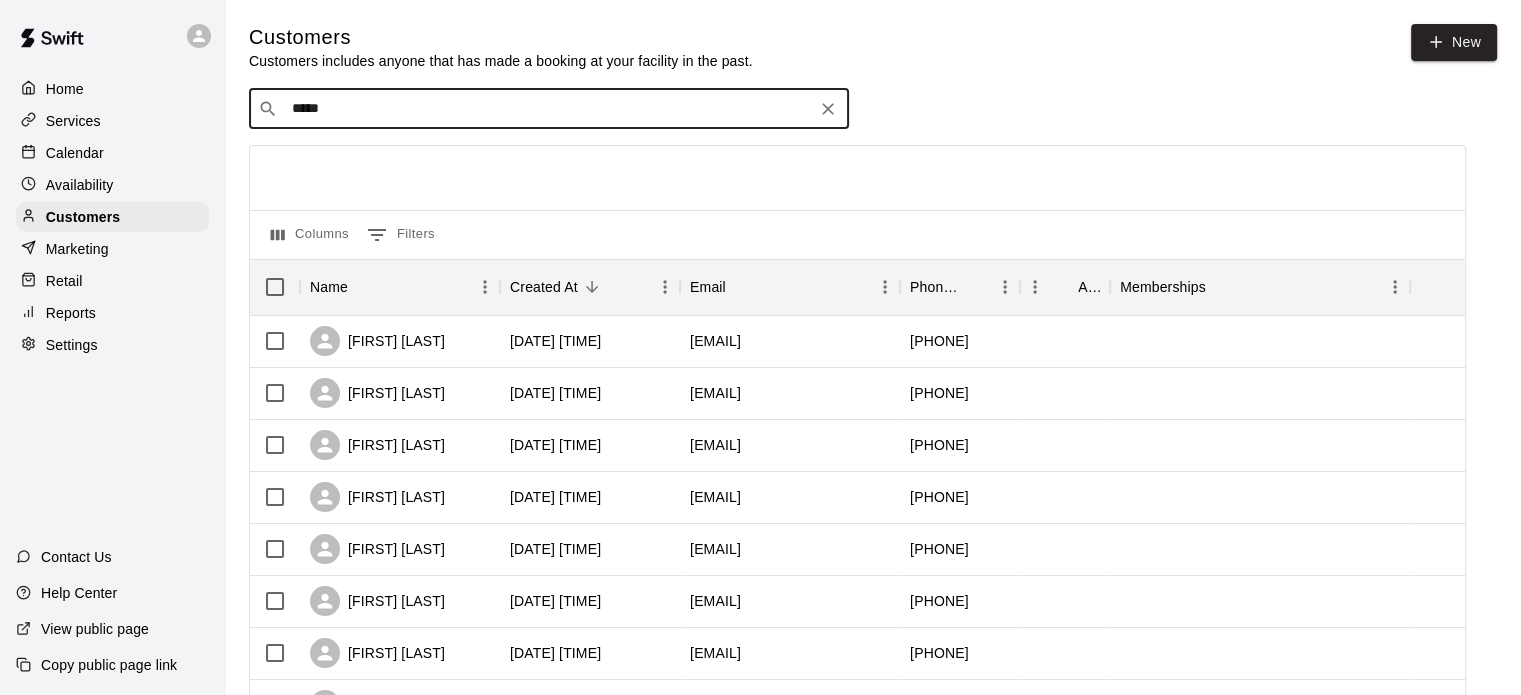 type on "*****" 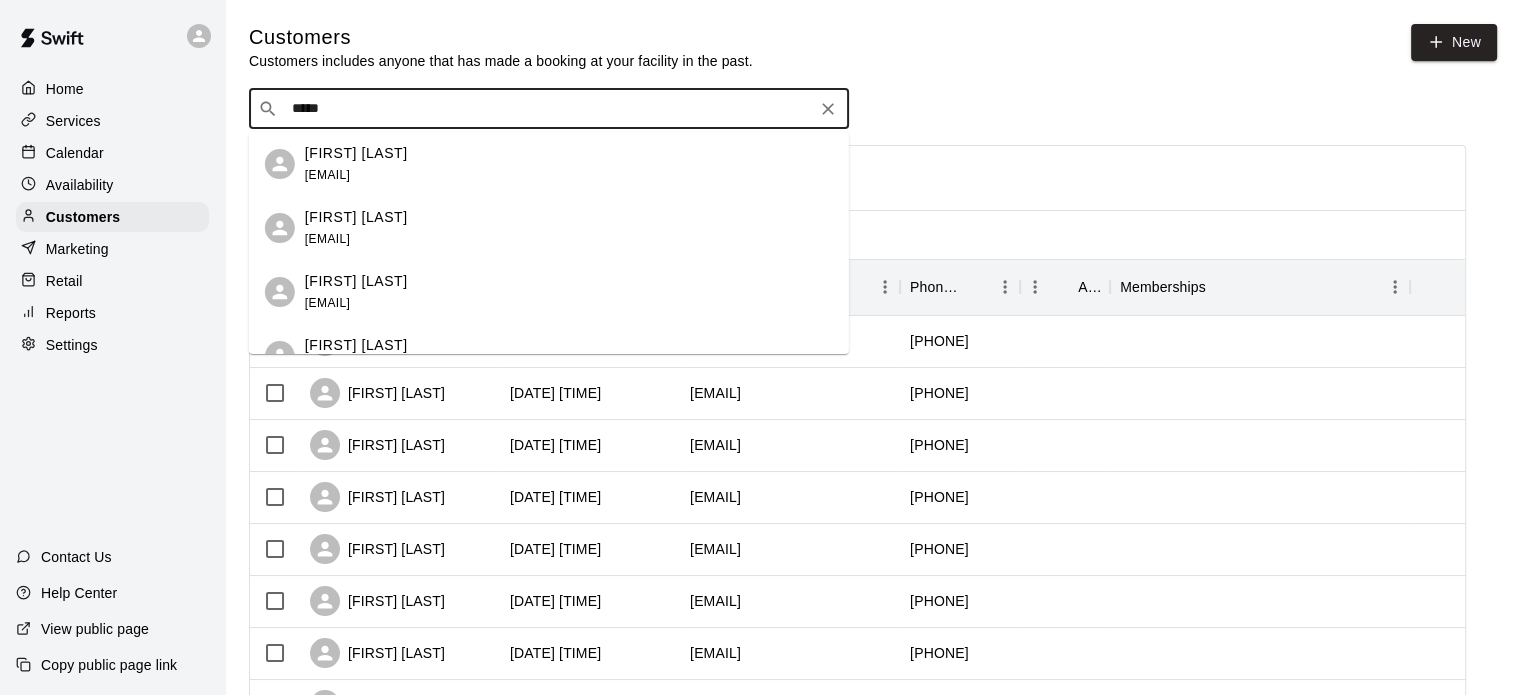 click on "[FIRST] [LAST] [EMAIL]" at bounding box center (569, 292) 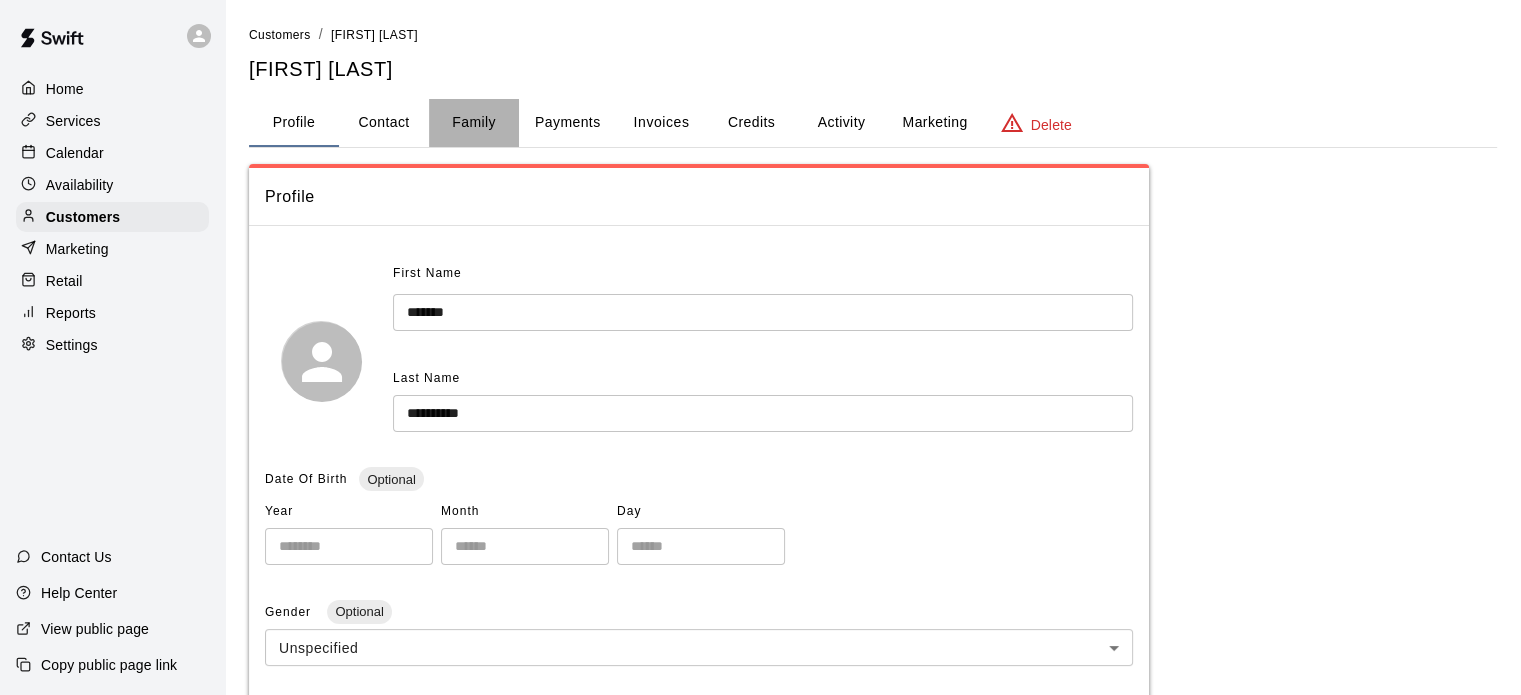 click on "Family" at bounding box center [474, 123] 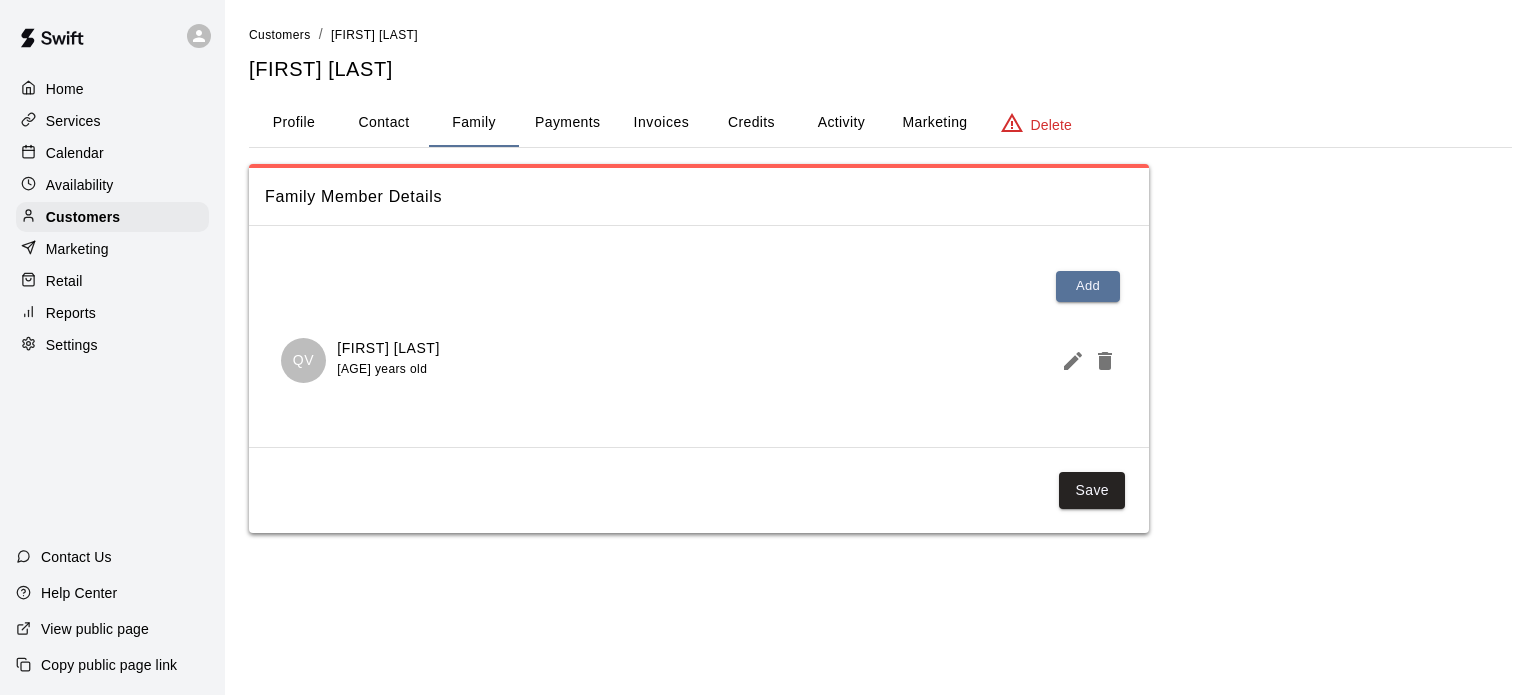 click on "Calendar" at bounding box center [112, 153] 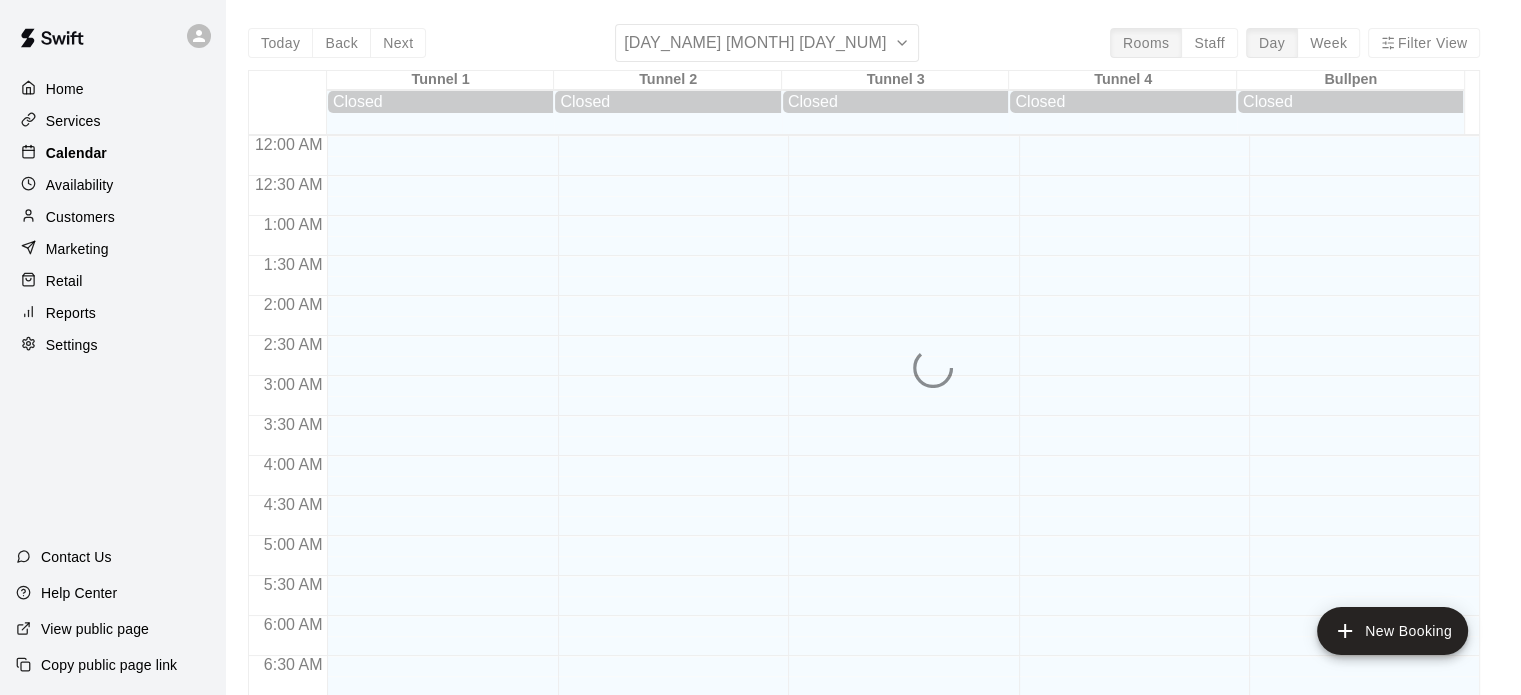 scroll, scrollTop: 1273, scrollLeft: 0, axis: vertical 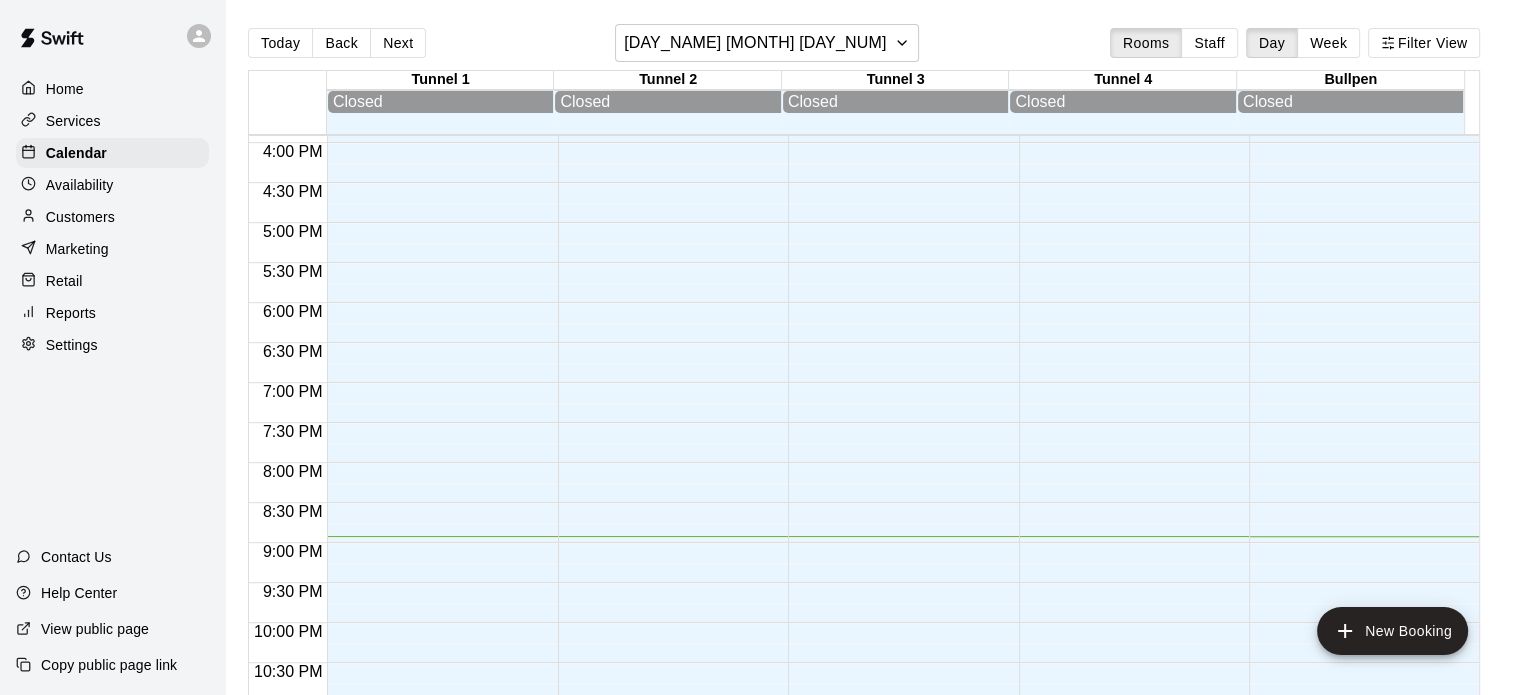 click on "Services" at bounding box center (73, 121) 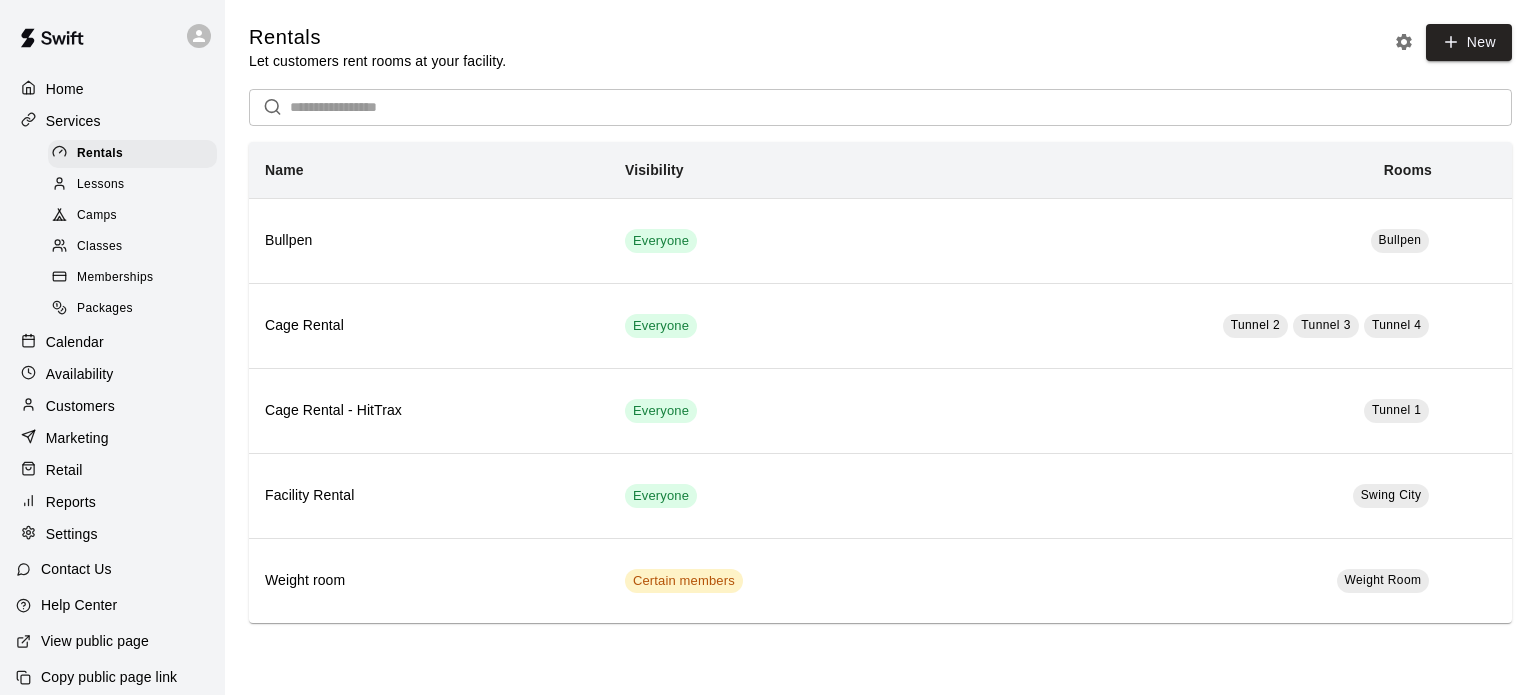 click on "Camps" at bounding box center [132, 216] 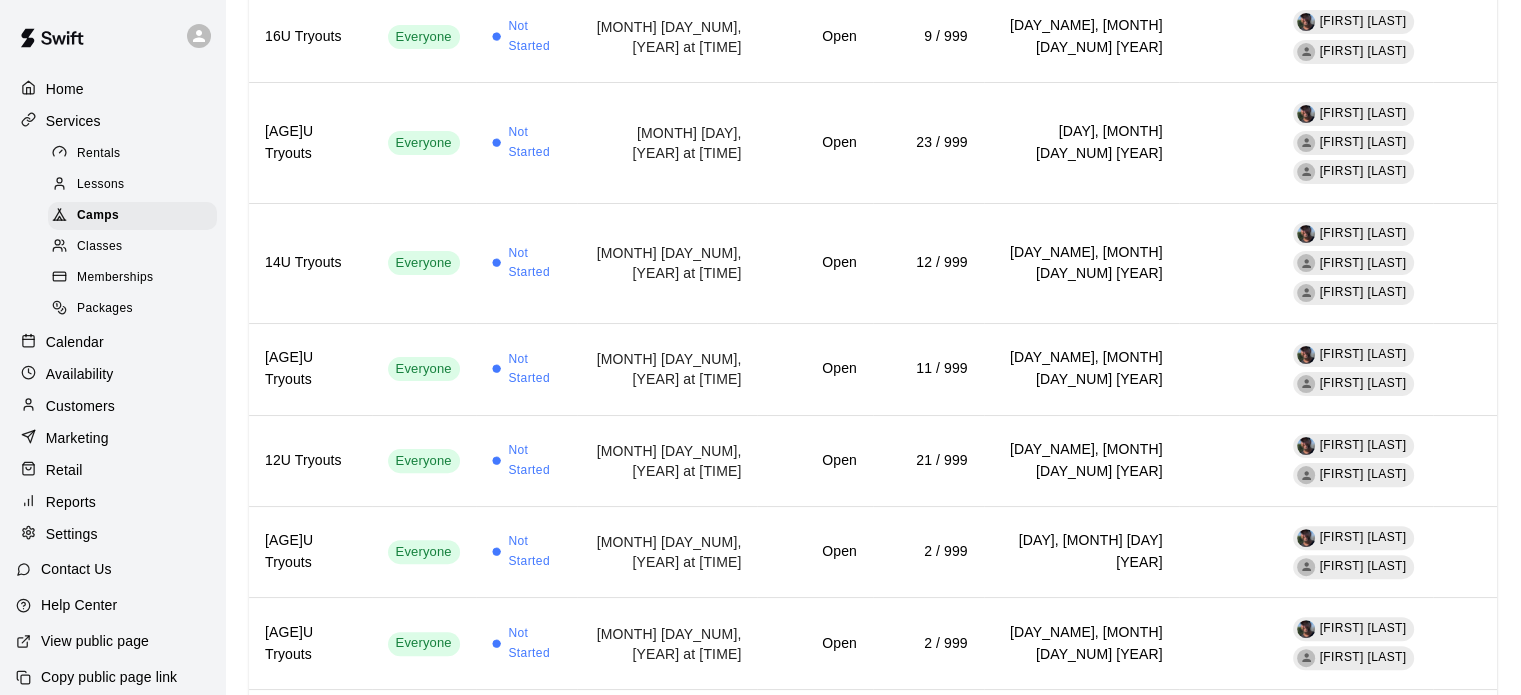 scroll, scrollTop: 482, scrollLeft: 0, axis: vertical 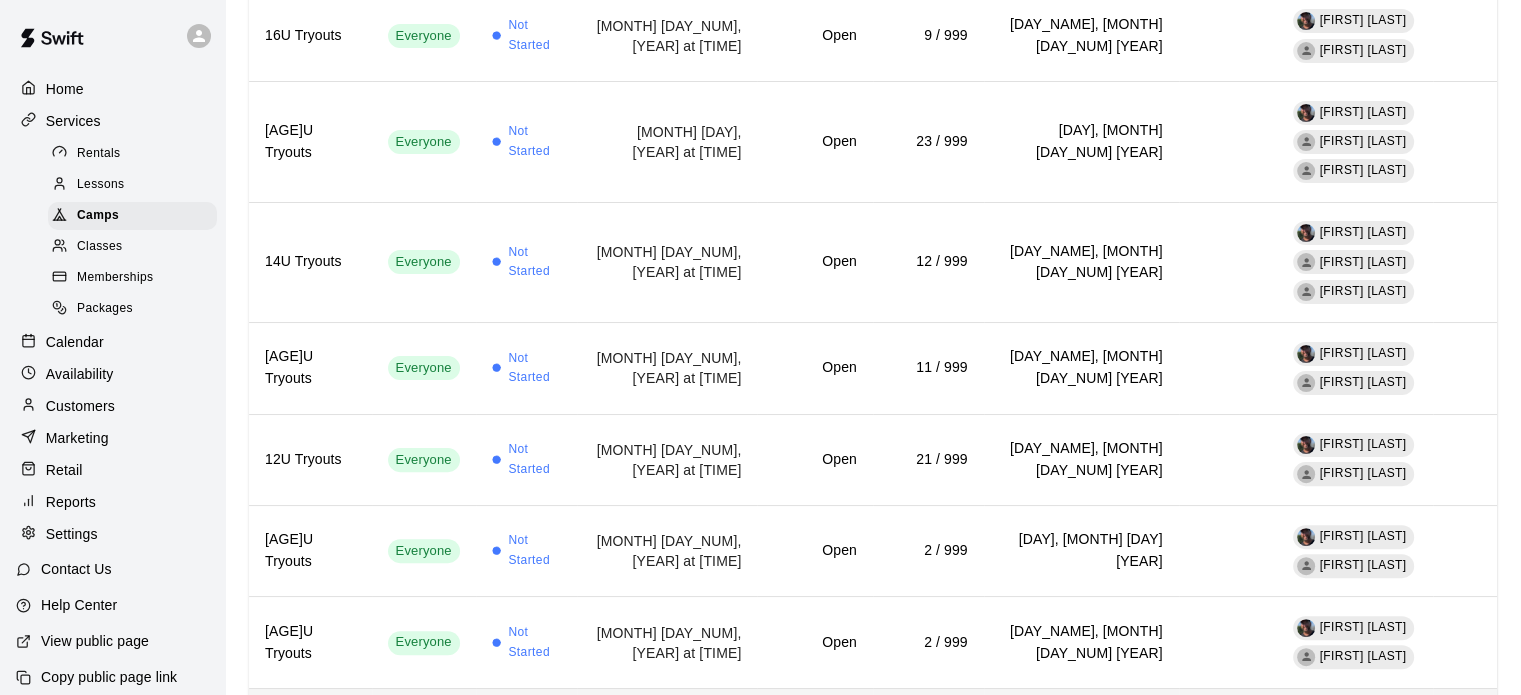 click on "Not Started" at bounding box center (527, 733) 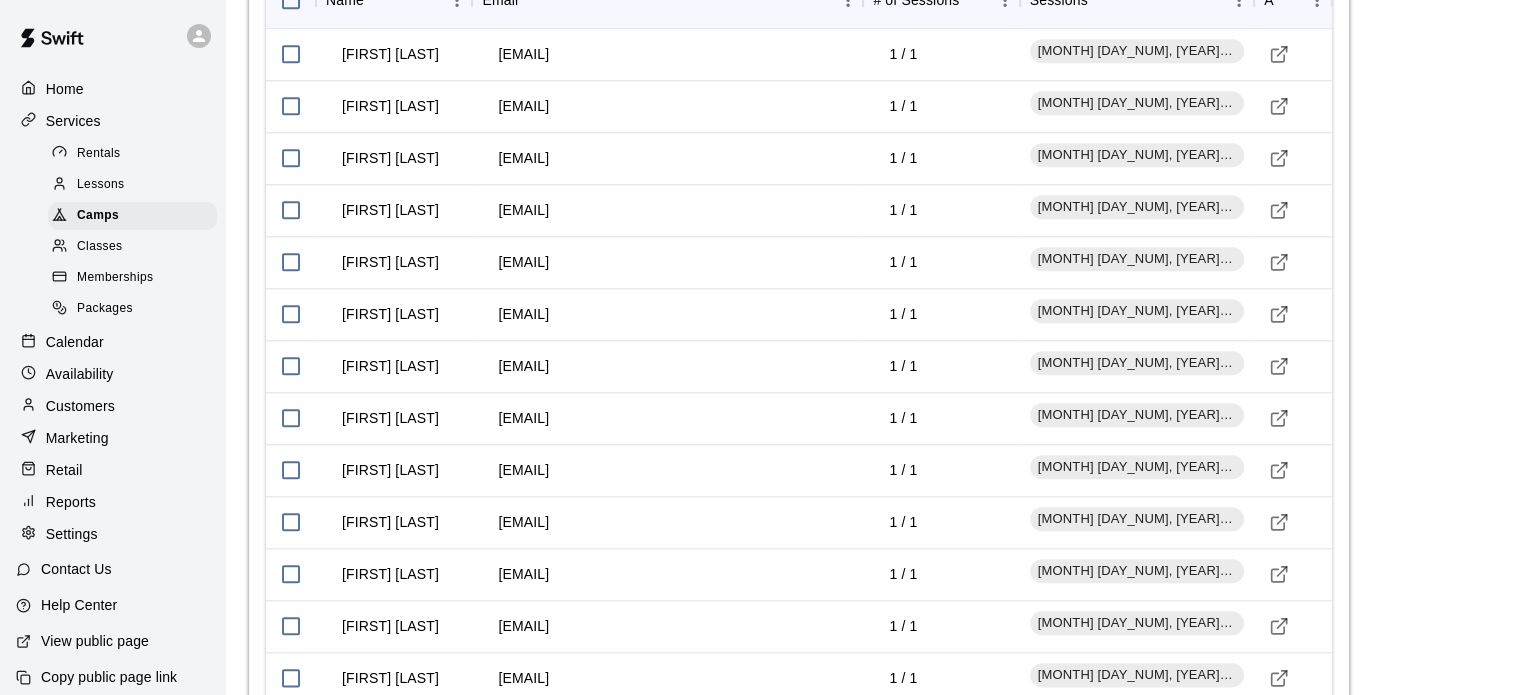 scroll, scrollTop: 2301, scrollLeft: 0, axis: vertical 